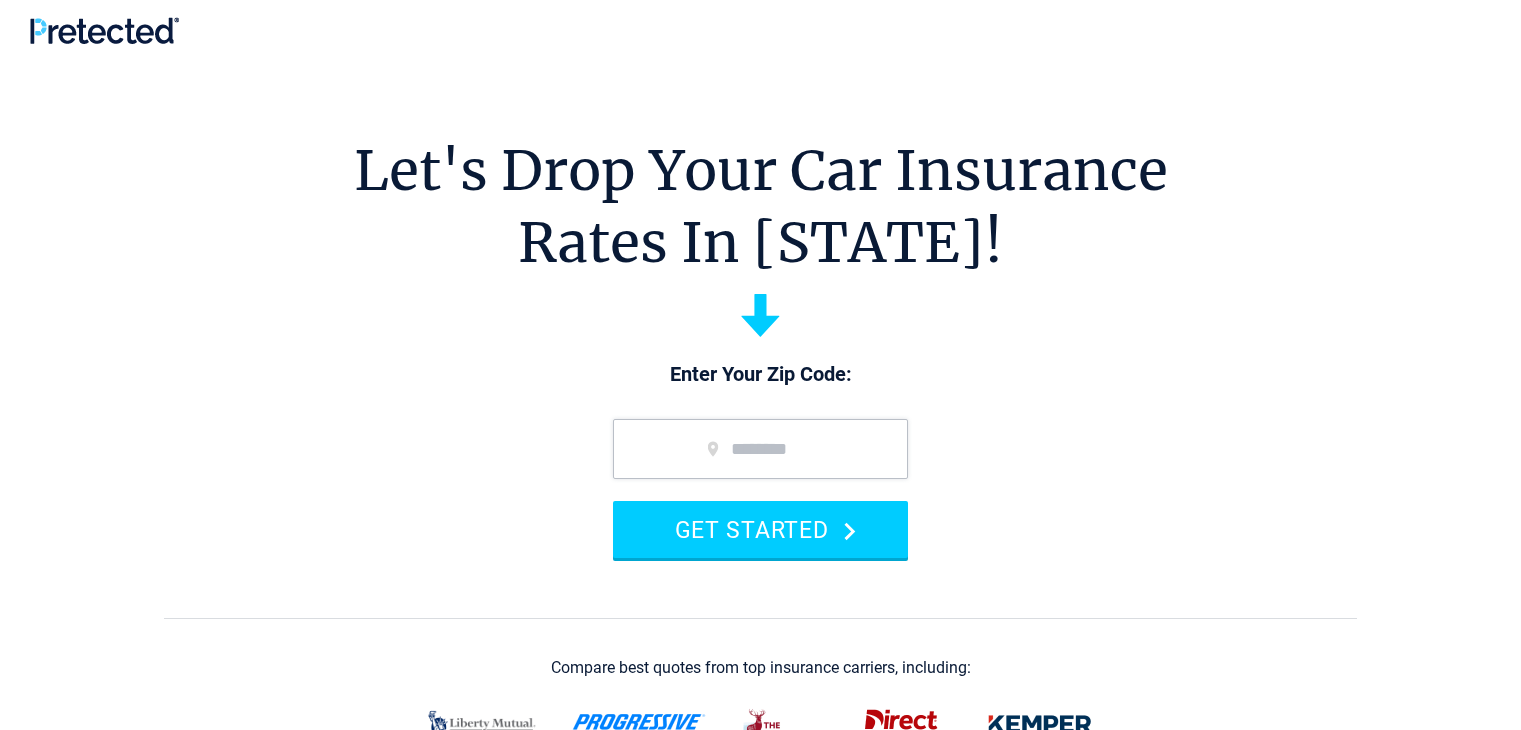 click at bounding box center (760, 449) 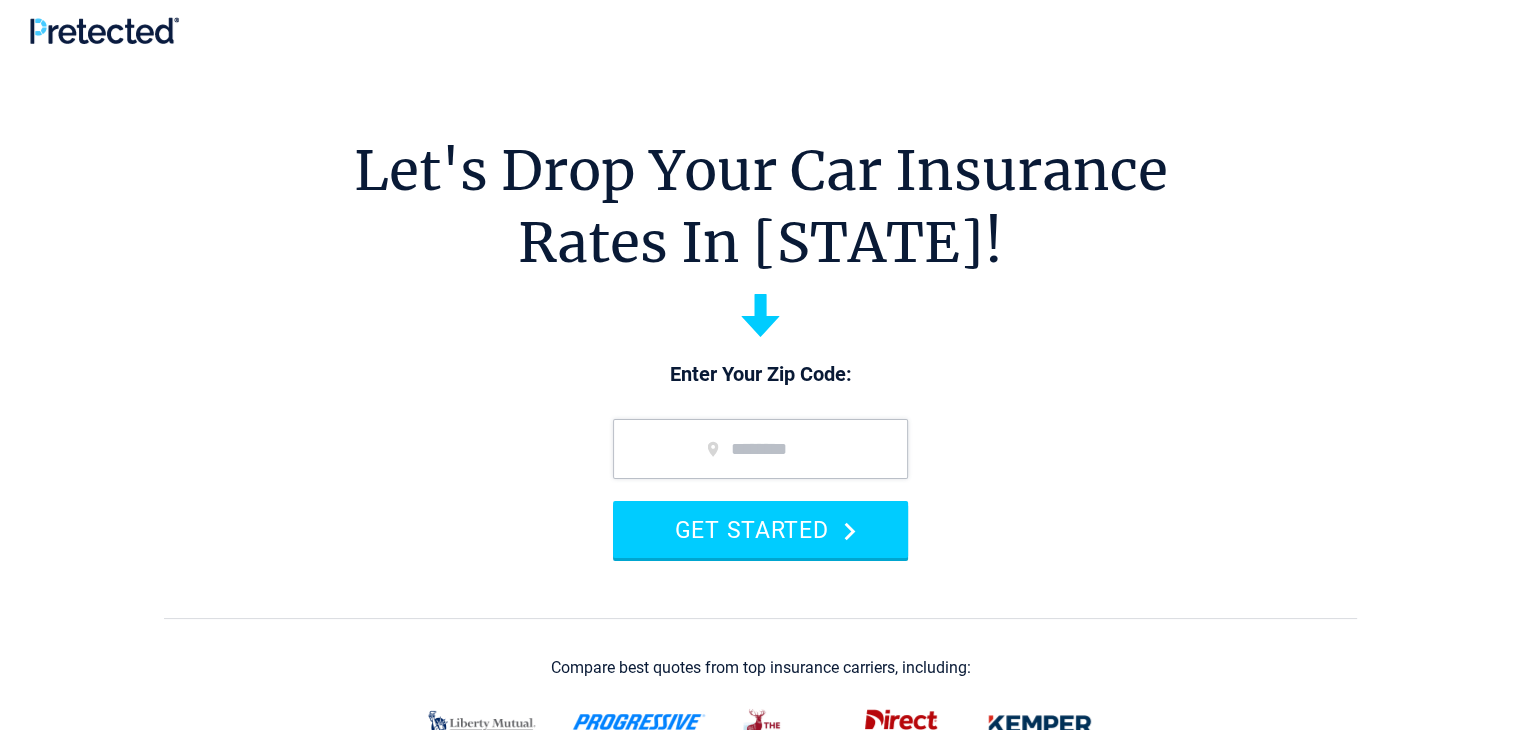 scroll, scrollTop: 0, scrollLeft: 0, axis: both 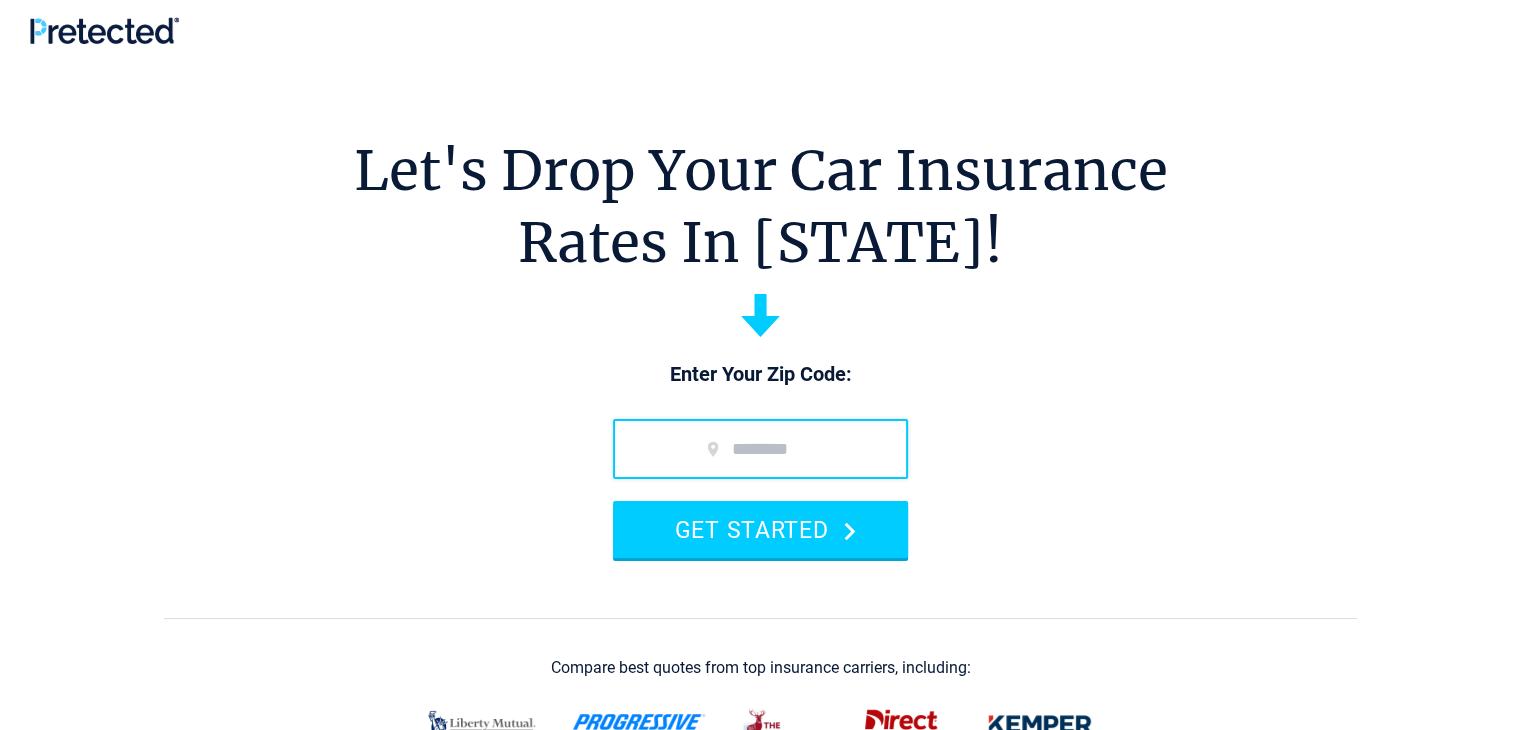 type on "*****" 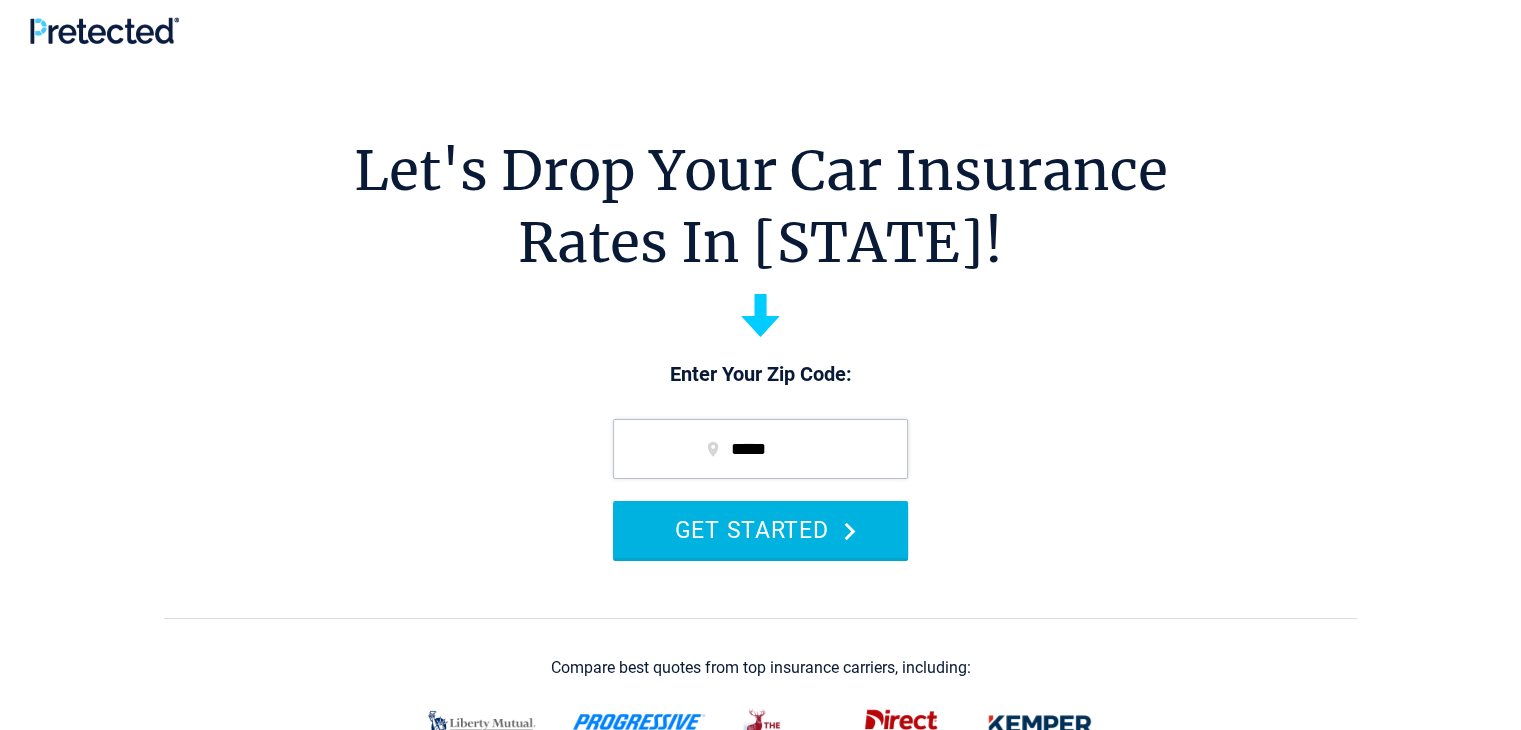 click on "GET STARTED" at bounding box center (760, 529) 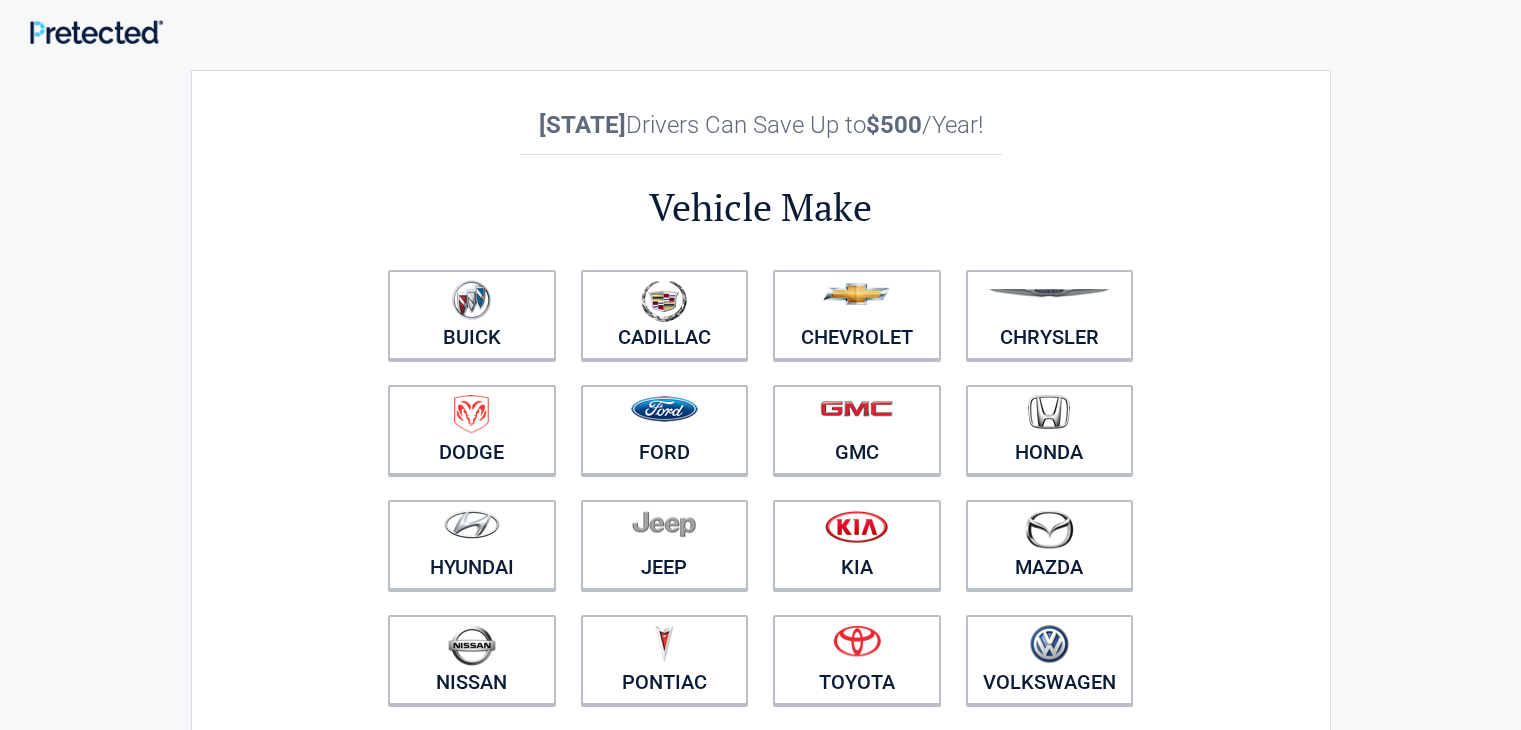 scroll, scrollTop: 0, scrollLeft: 0, axis: both 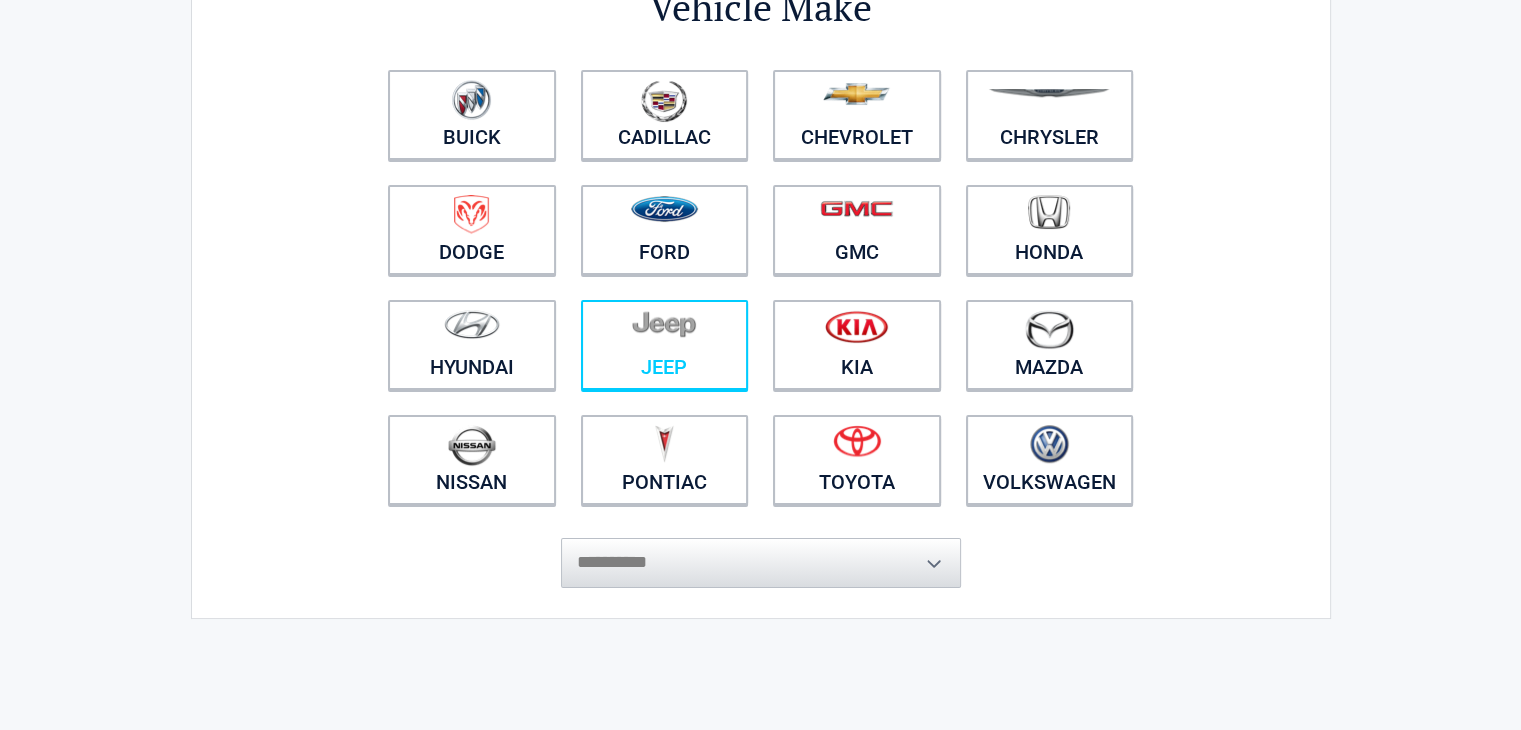 click on "Jeep" at bounding box center [472, 115] 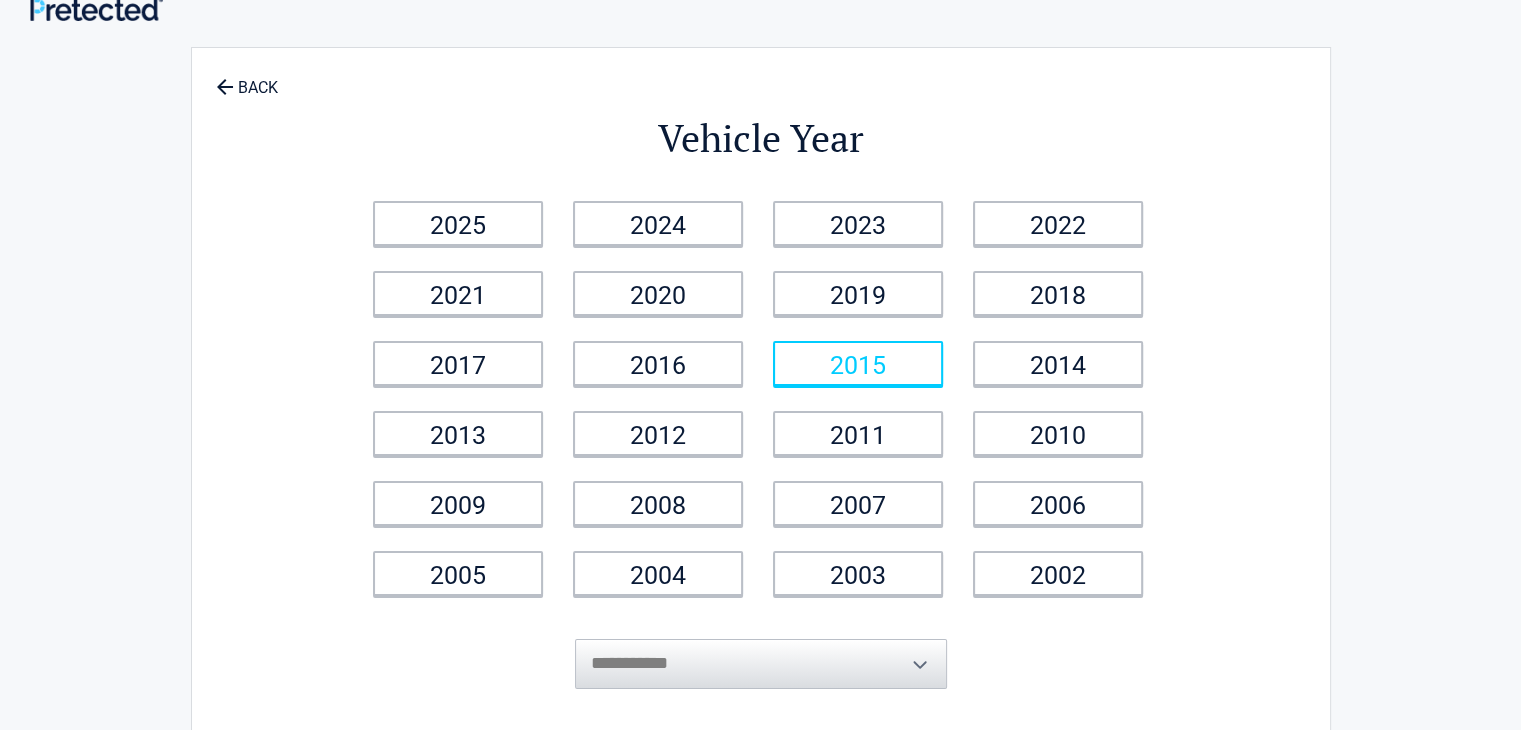 scroll, scrollTop: 0, scrollLeft: 0, axis: both 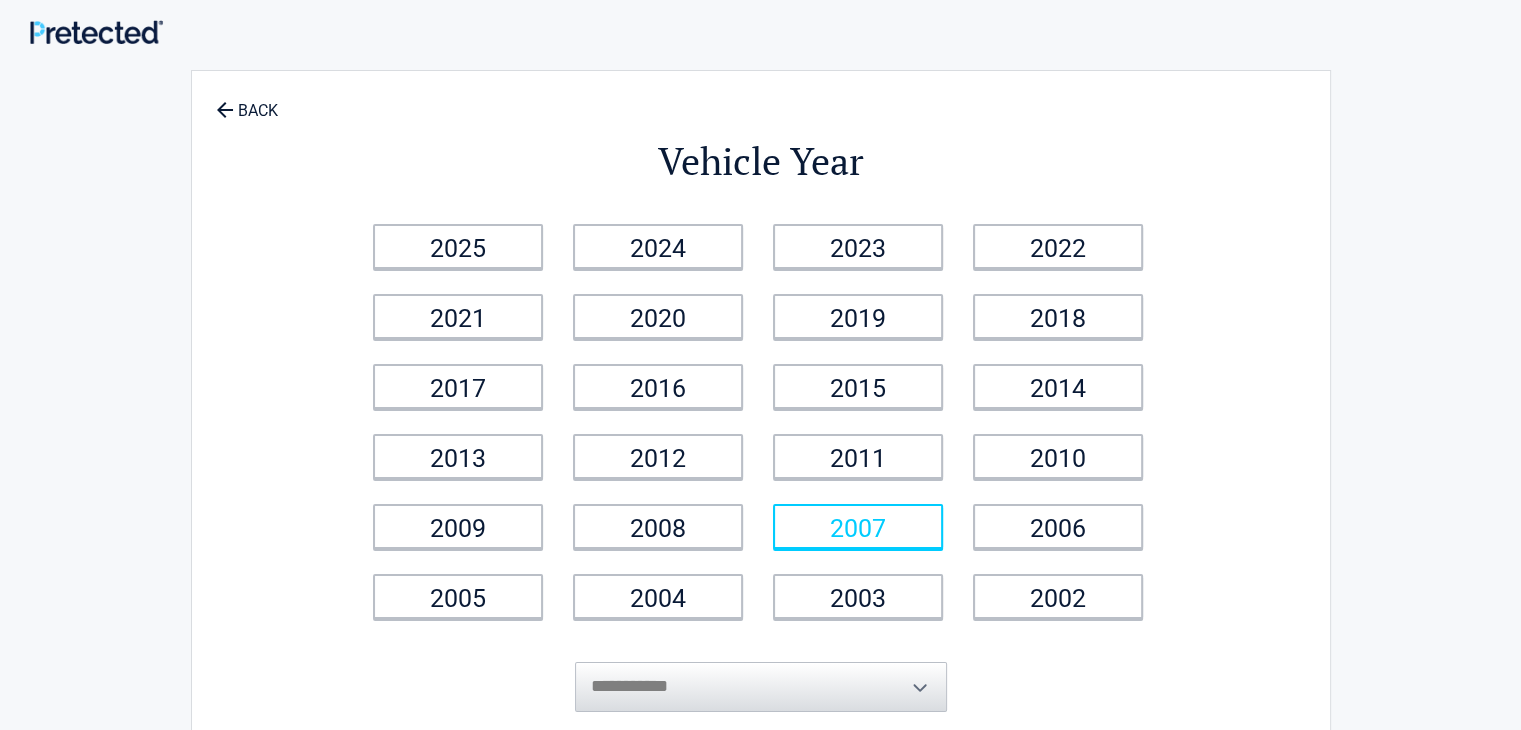 click on "2007" at bounding box center [458, 246] 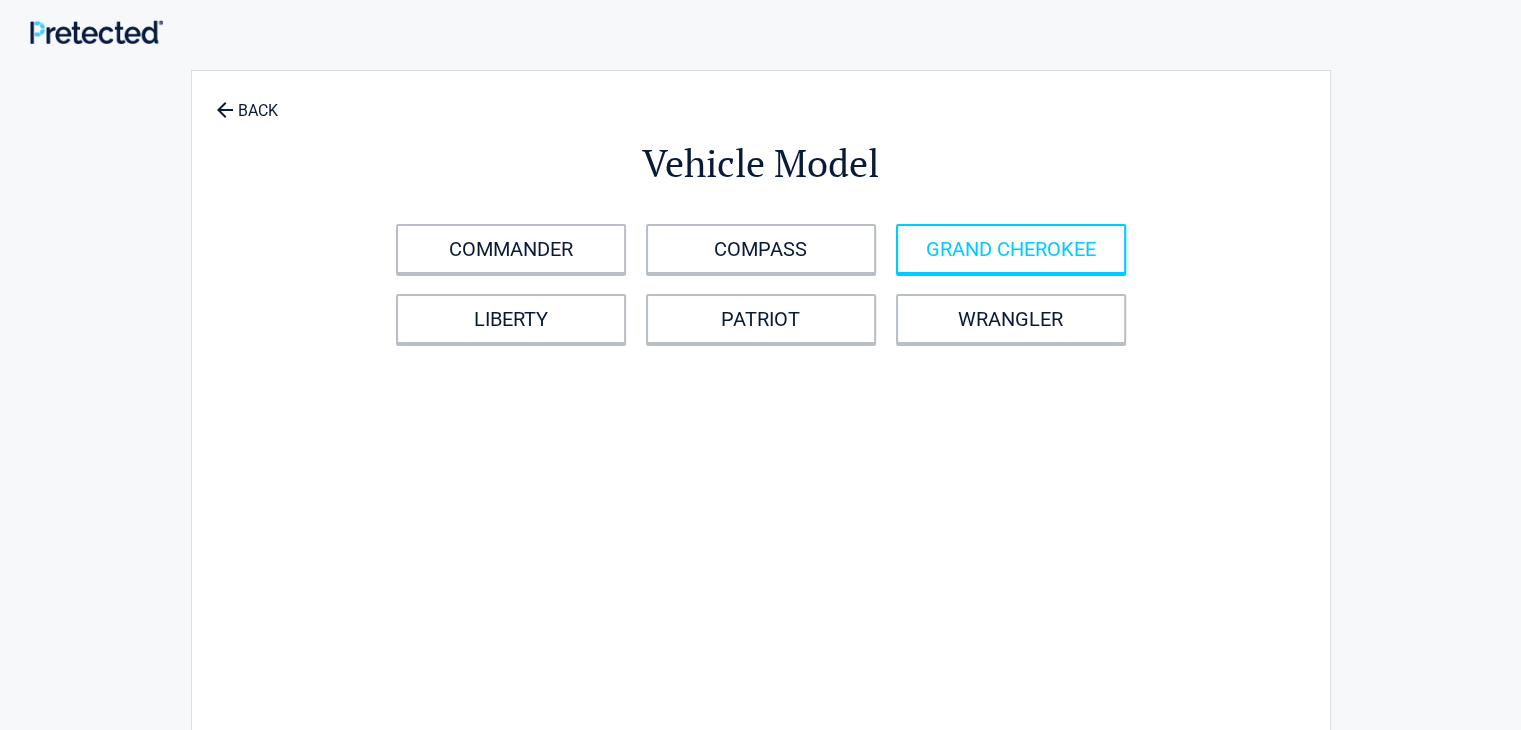 click on "GRAND CHEROKEE" at bounding box center (1011, 249) 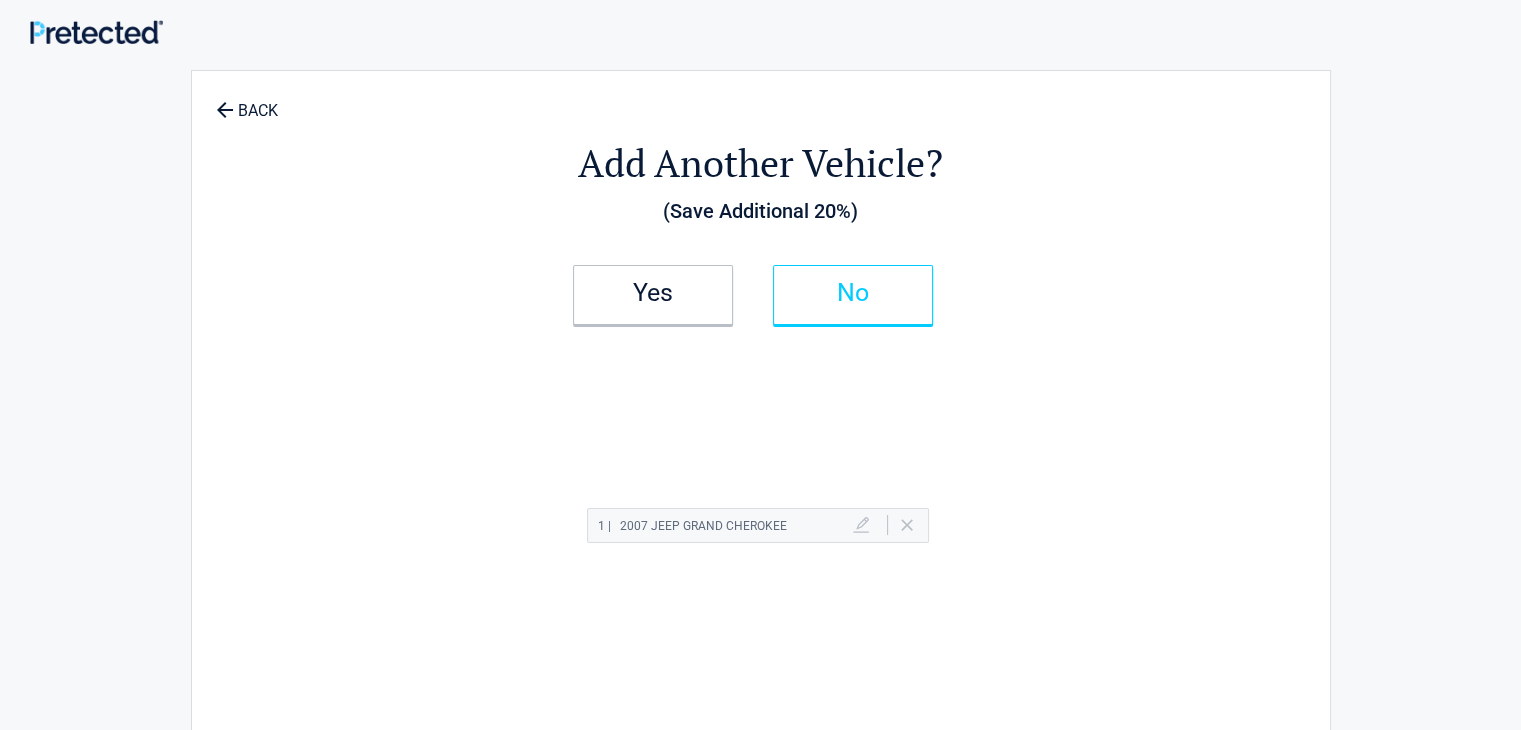 click on "No" at bounding box center (653, 295) 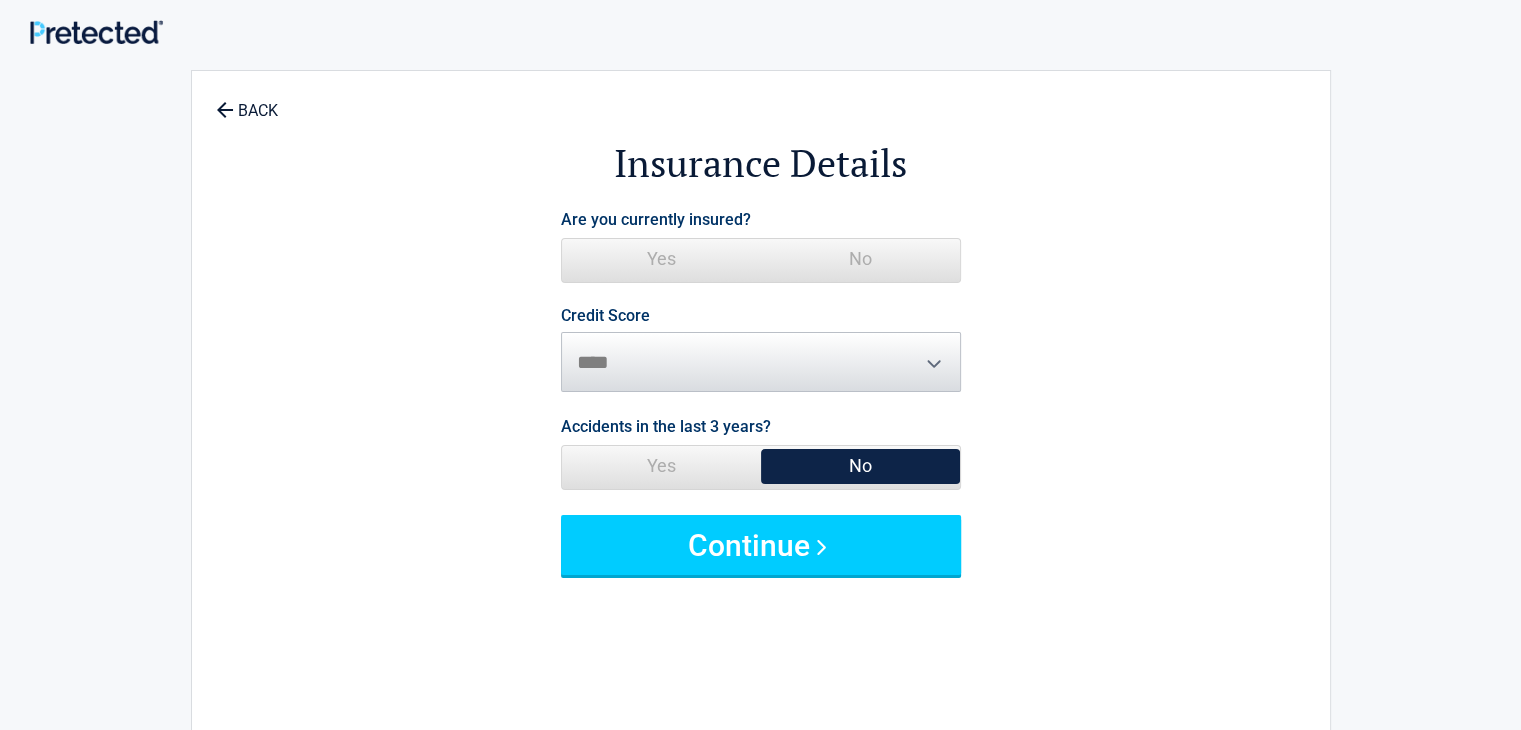 click on "No" at bounding box center [860, 259] 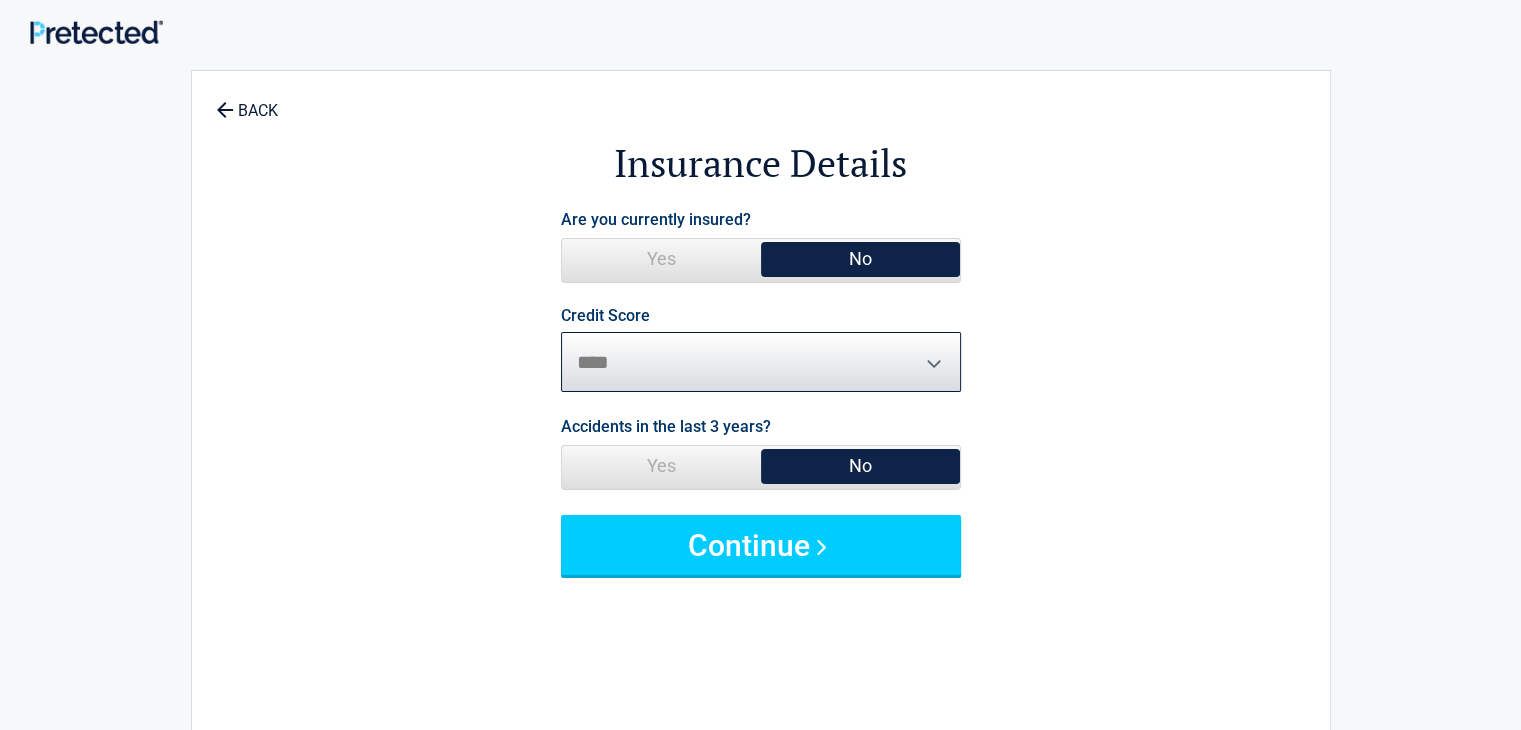 click on "*********
****
*******
****" at bounding box center [761, 362] 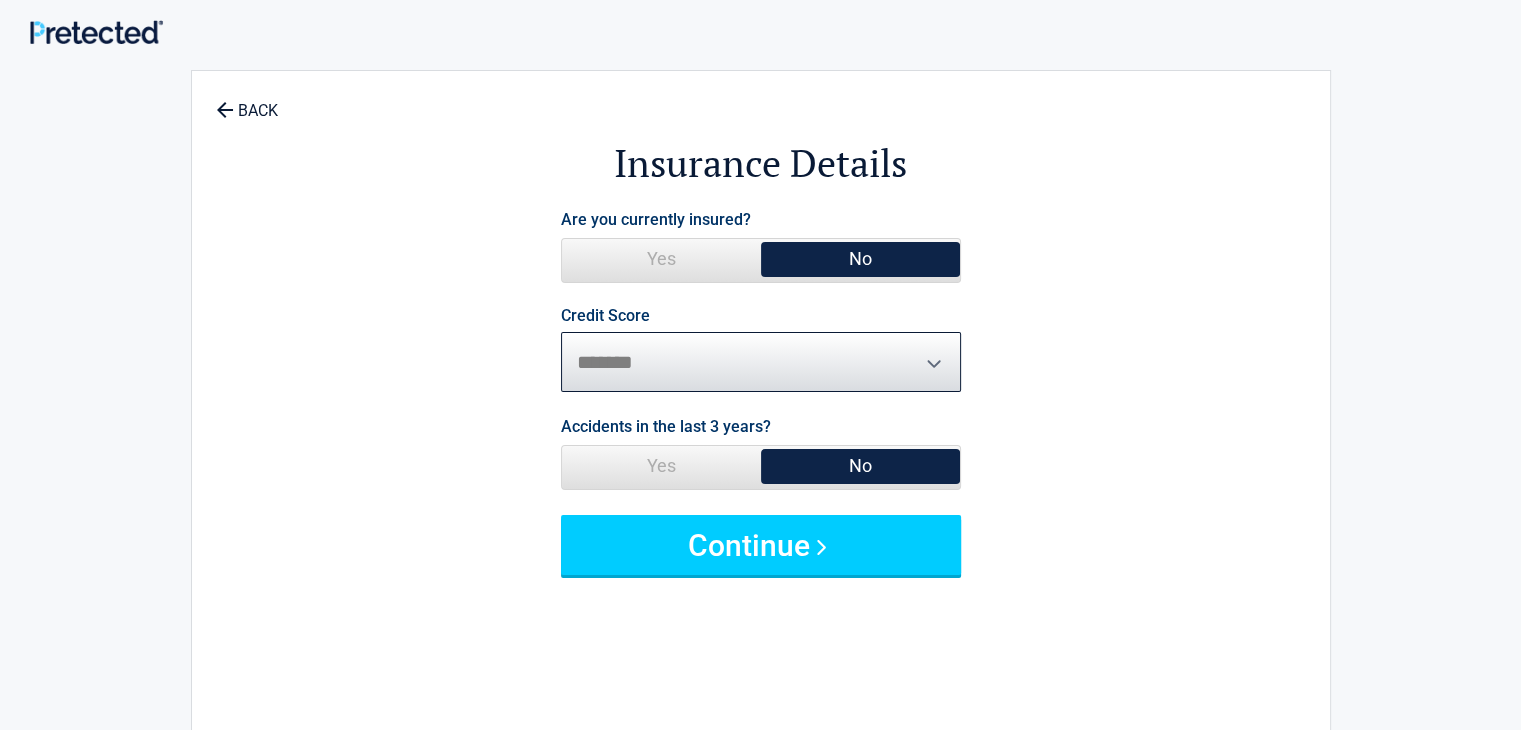 click on "*********
****
*******
****" at bounding box center [761, 362] 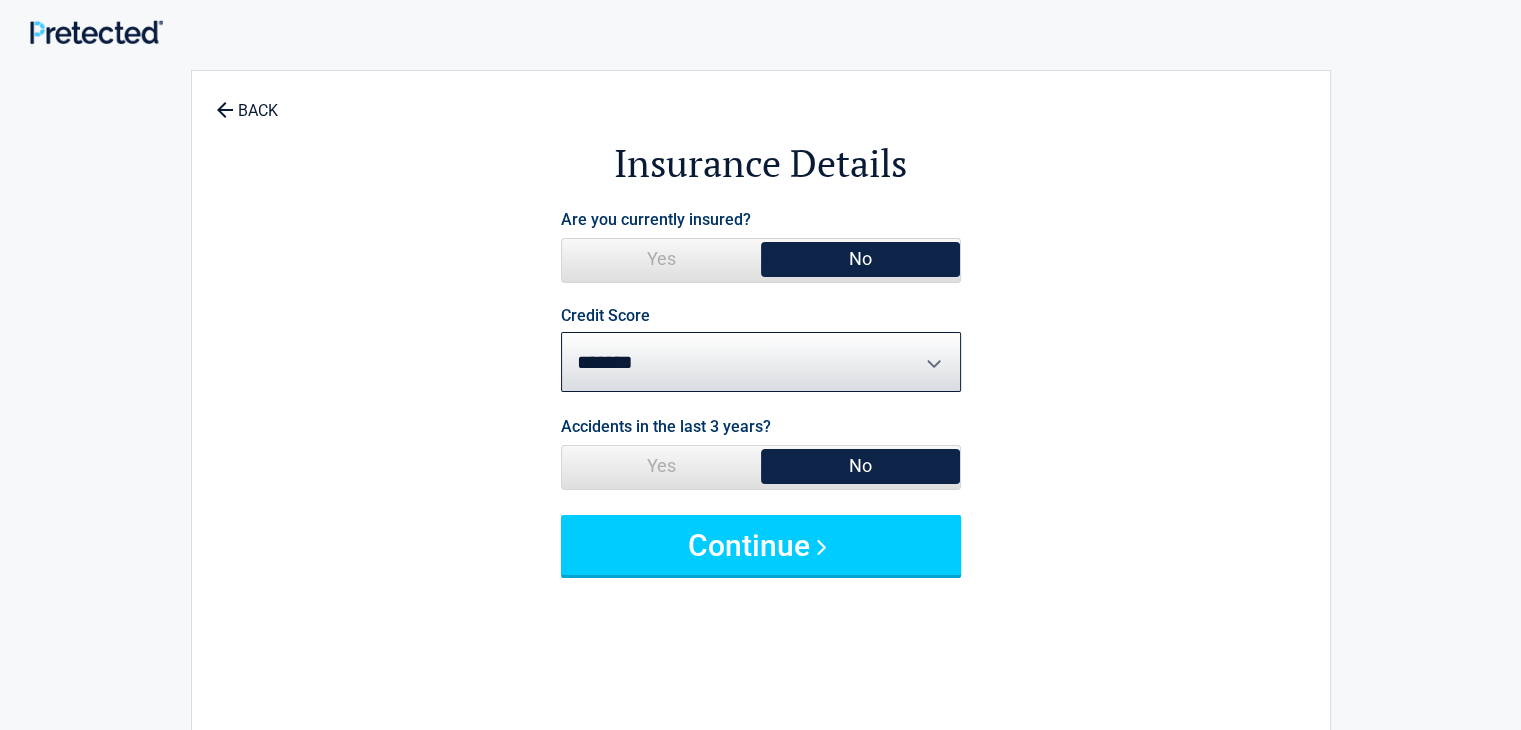 click on "Yes" at bounding box center [661, 466] 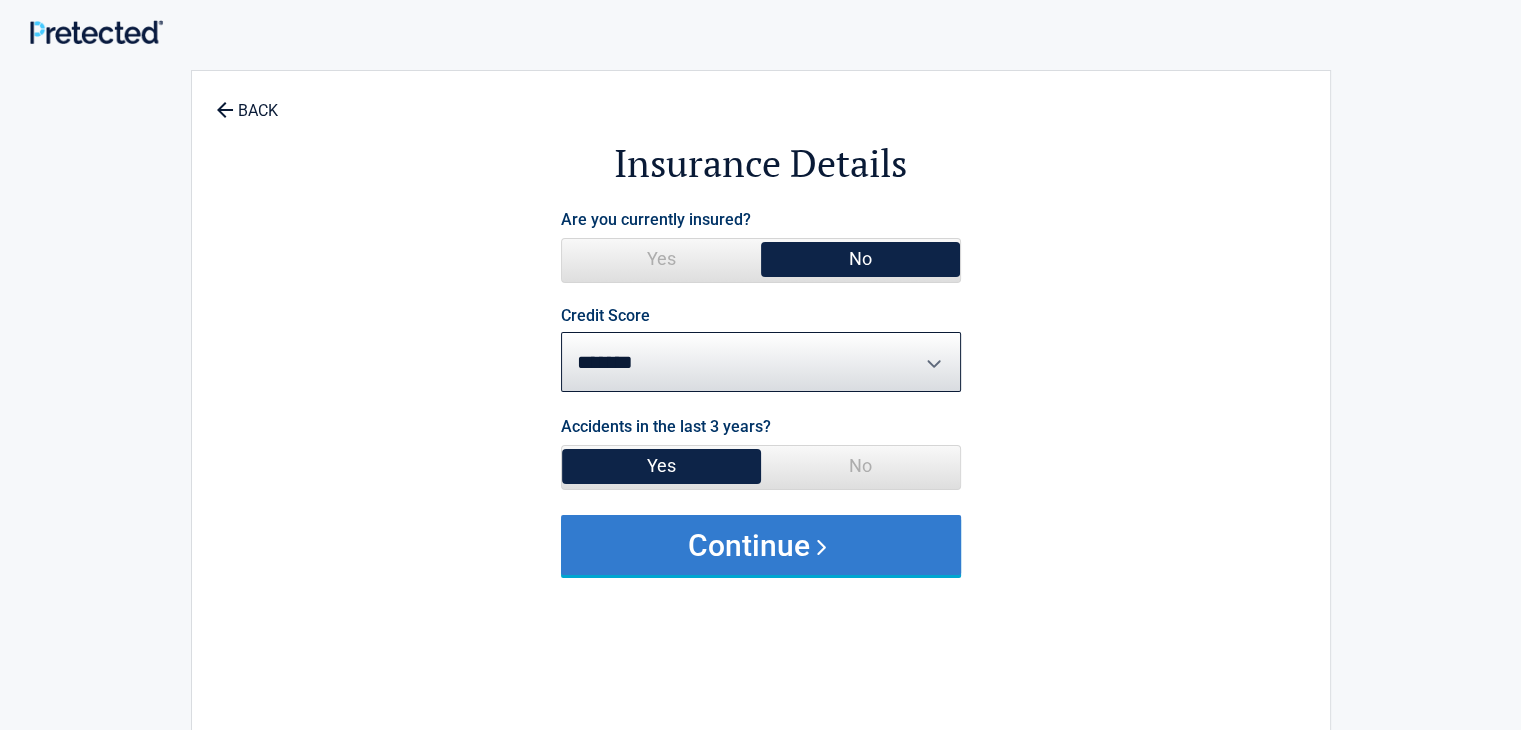 click on "Continue" at bounding box center (761, 545) 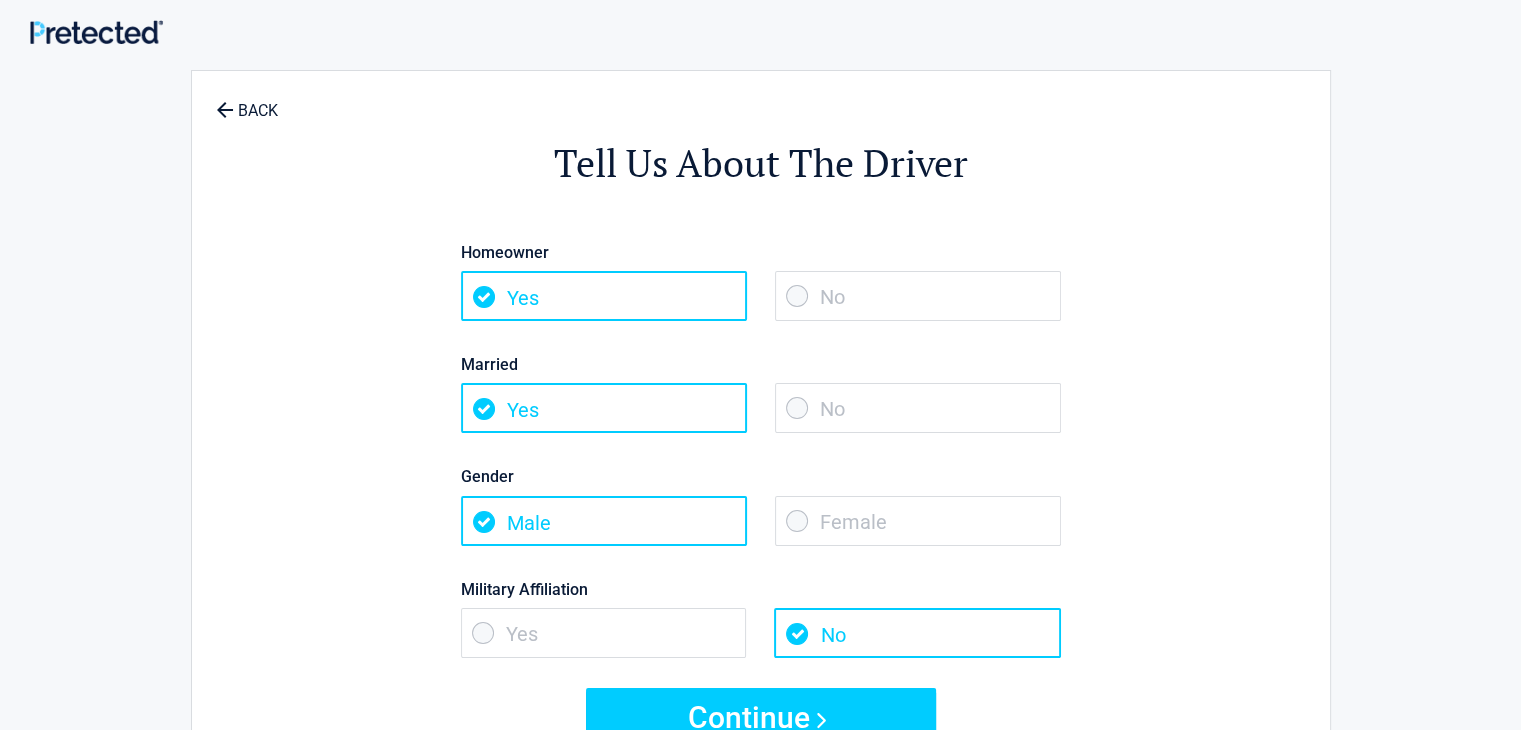 click on "No" at bounding box center [918, 296] 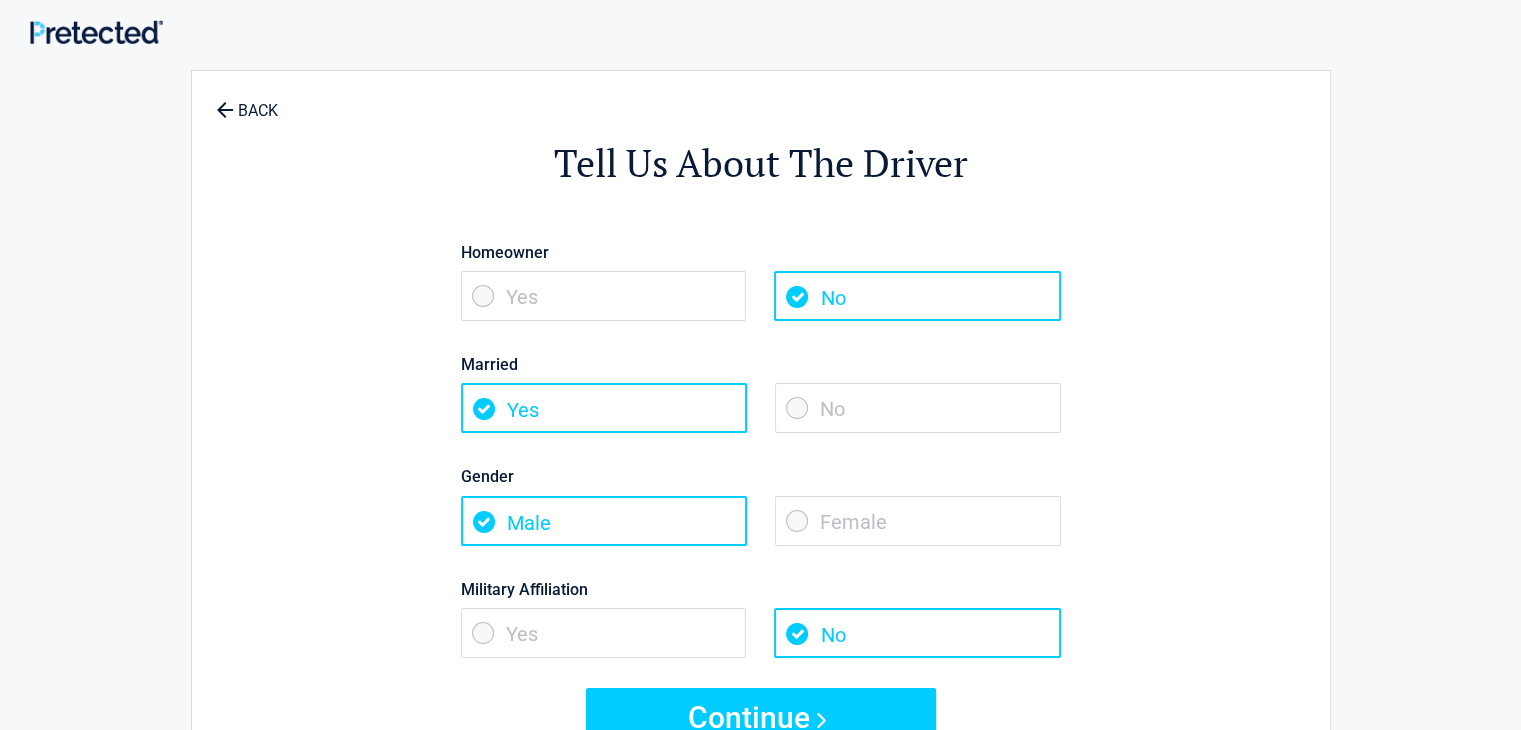 click on "No" at bounding box center [918, 408] 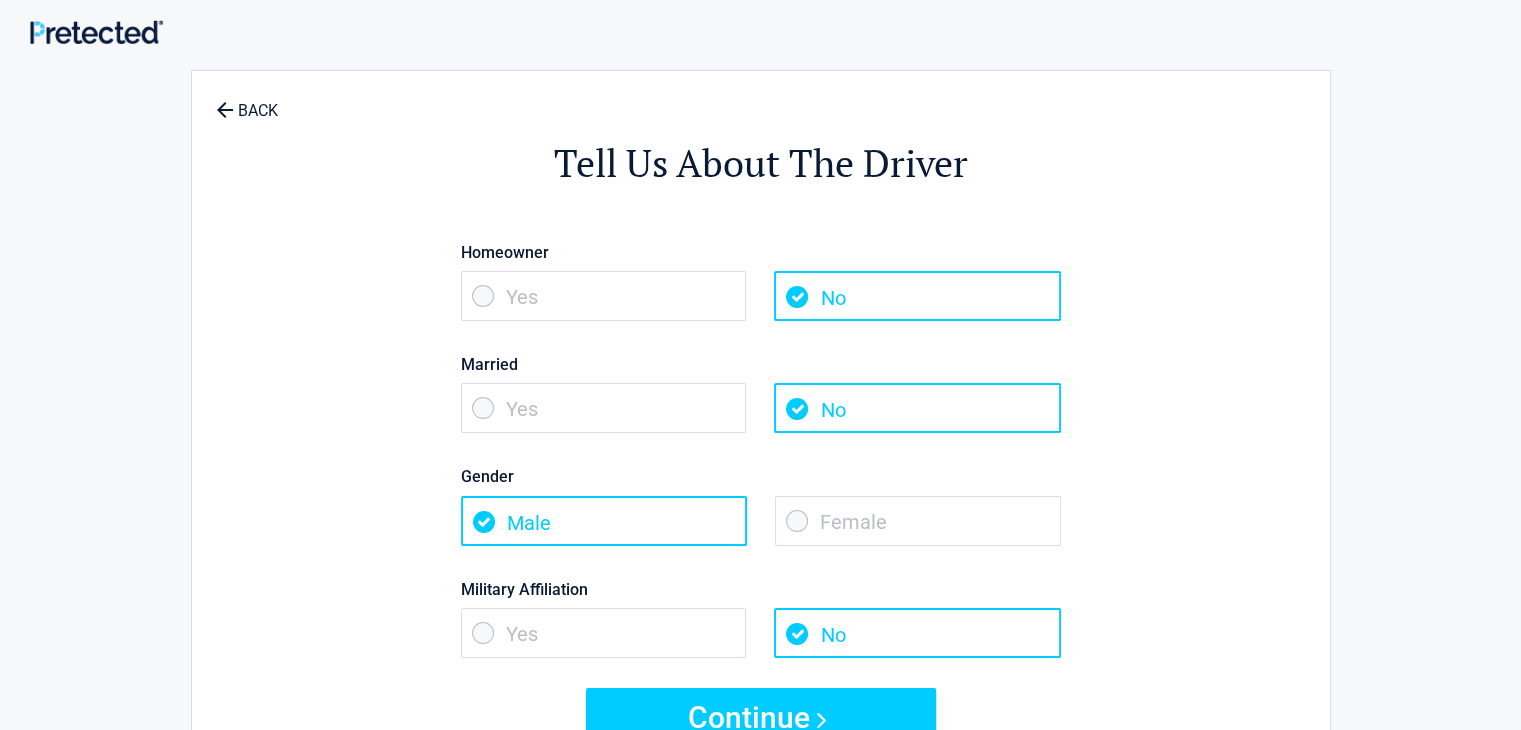 click on "Female" at bounding box center [918, 521] 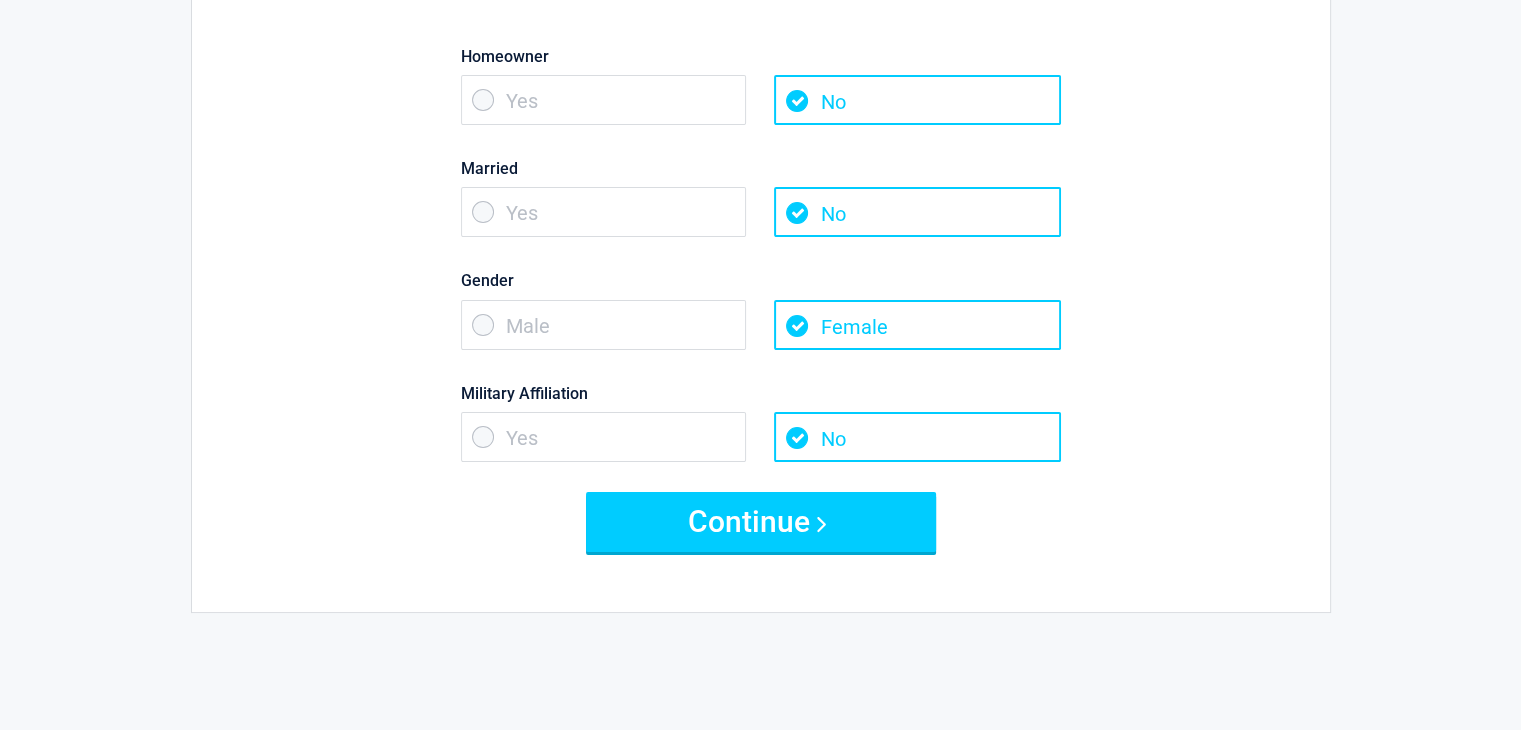 scroll, scrollTop: 200, scrollLeft: 0, axis: vertical 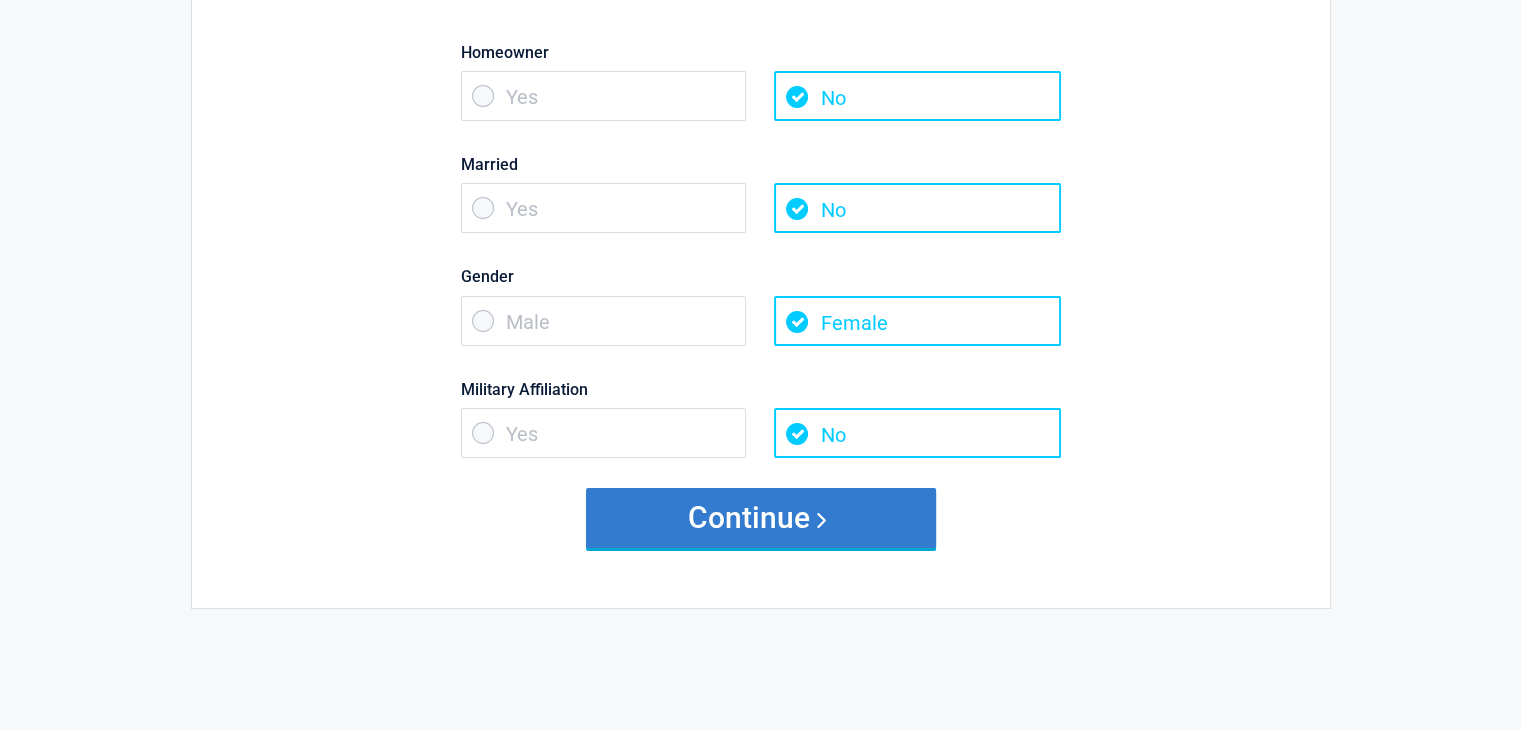 click on "Continue" at bounding box center [761, 518] 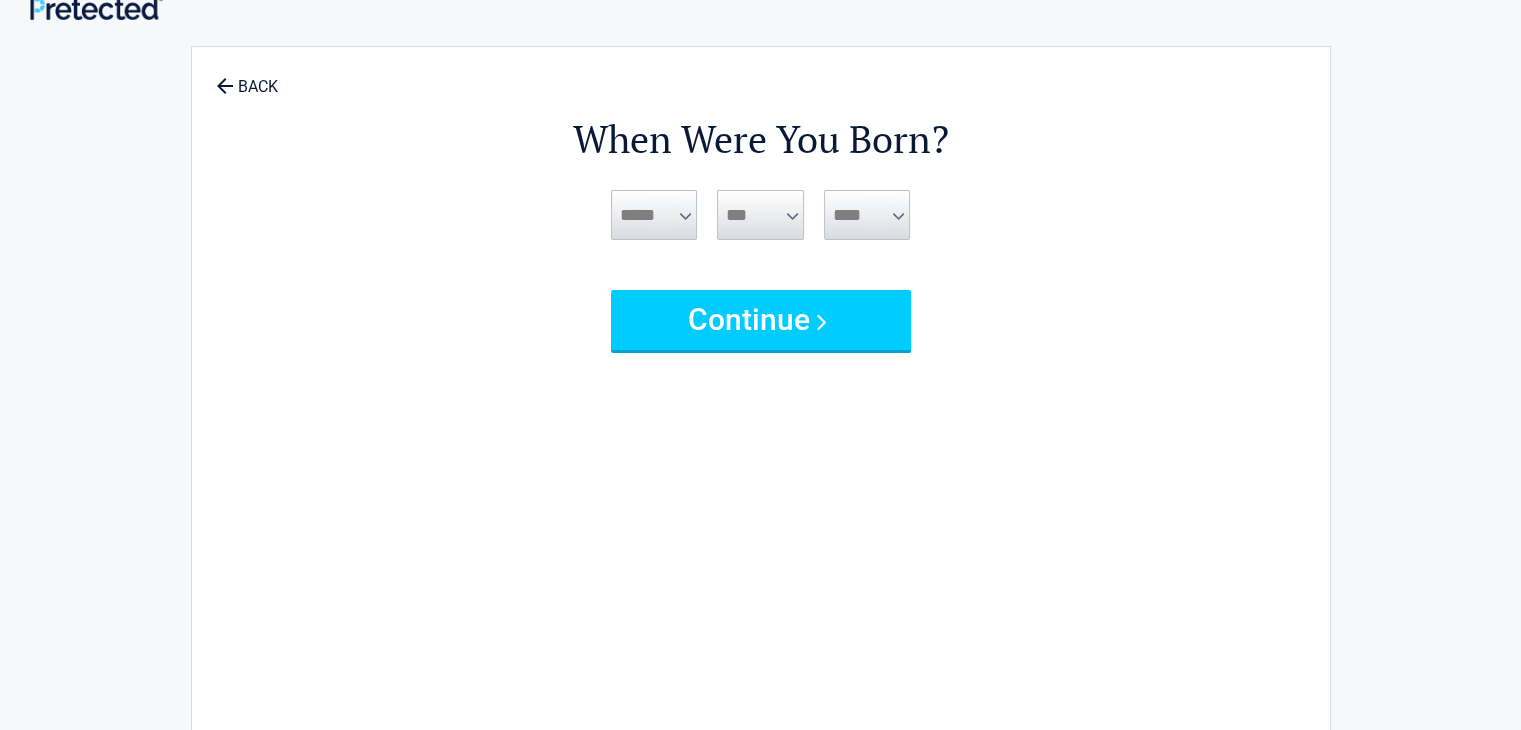 scroll, scrollTop: 0, scrollLeft: 0, axis: both 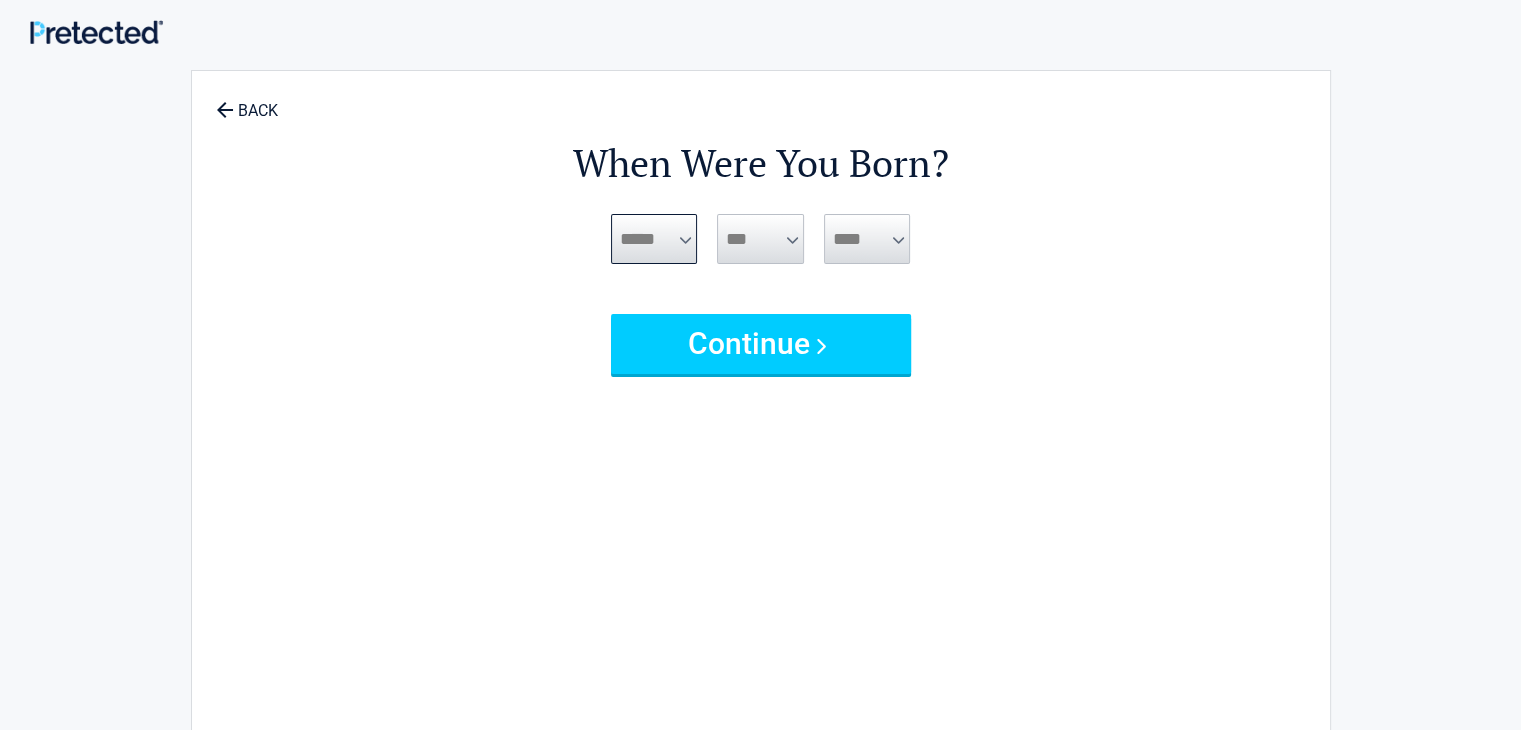 click on "*****
***
***
***
***
***
***
***
***
***
***
***
***" at bounding box center (654, 239) 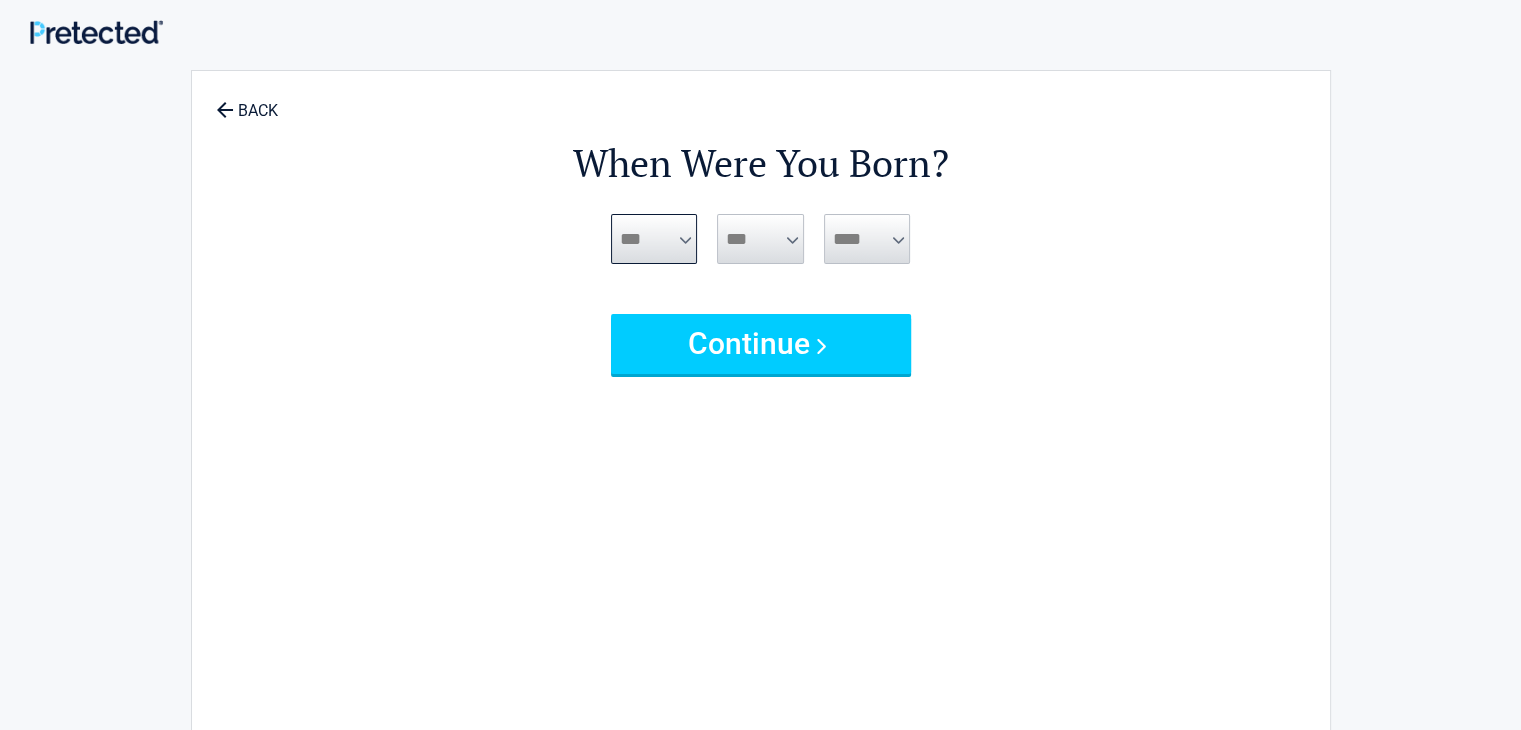 click on "*****
***
***
***
***
***
***
***
***
***
***
***
***" at bounding box center [654, 239] 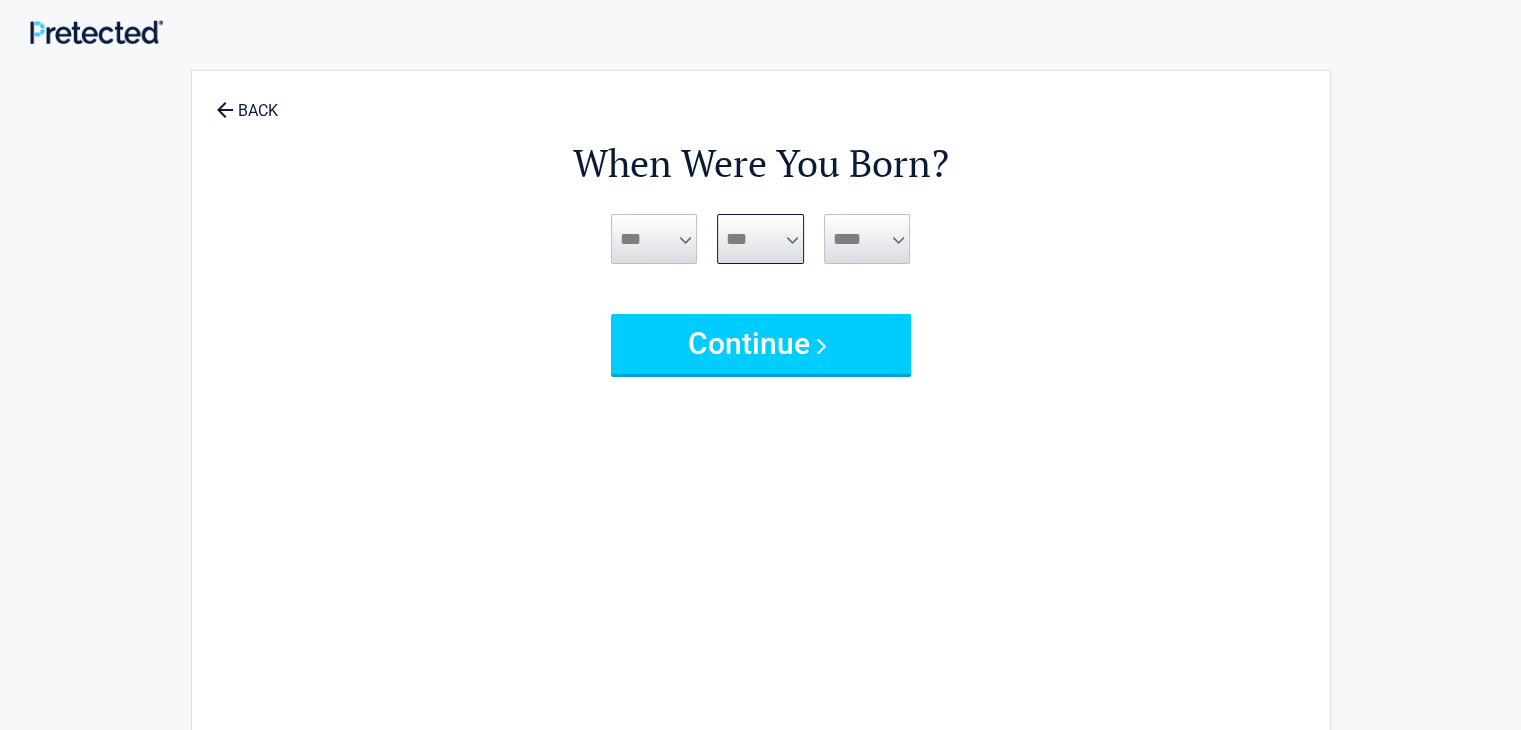 click on "*** * * * * * * * * * ** ** ** ** ** ** ** ** ** ** ** ** ** ** ** ** ** ** ** ** **" at bounding box center (760, 239) 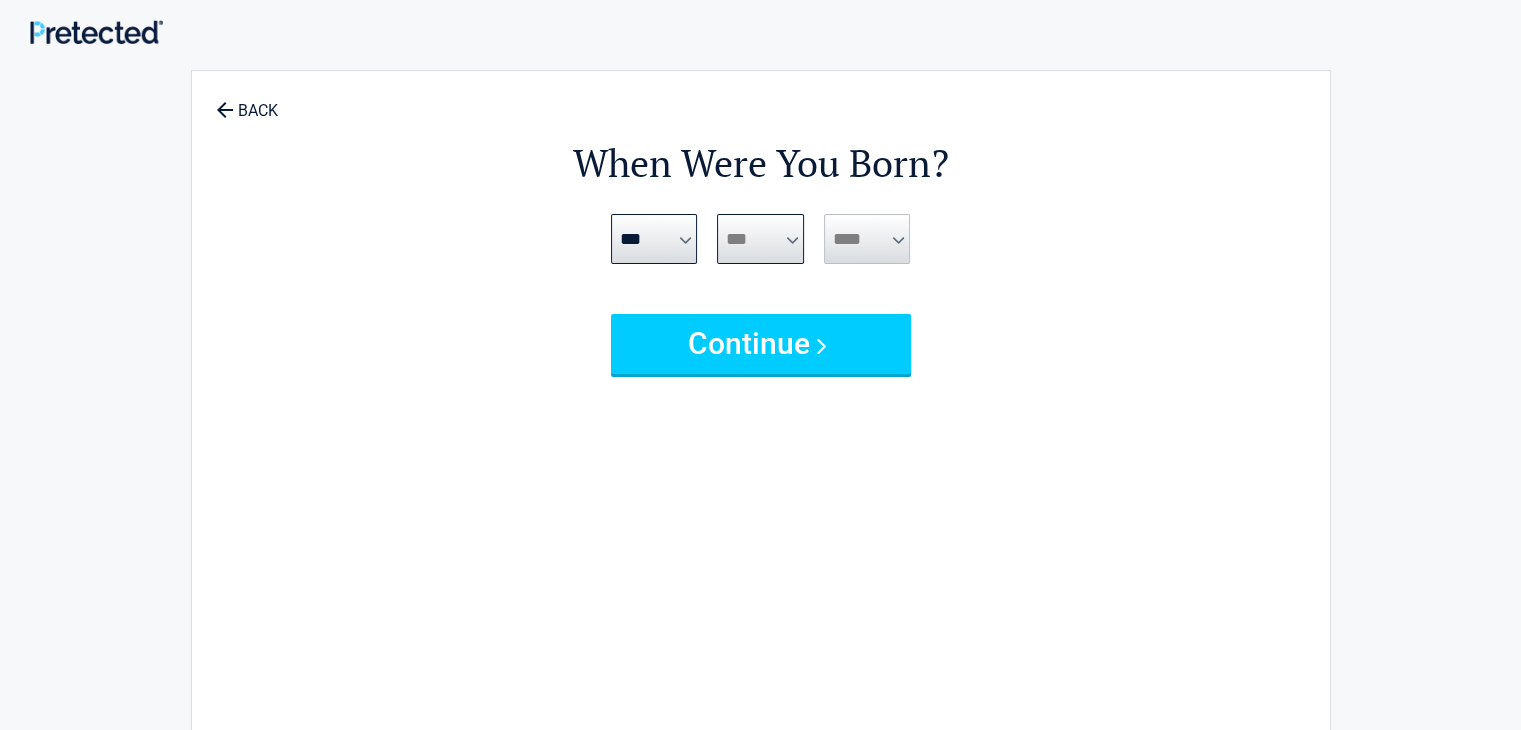 select on "**" 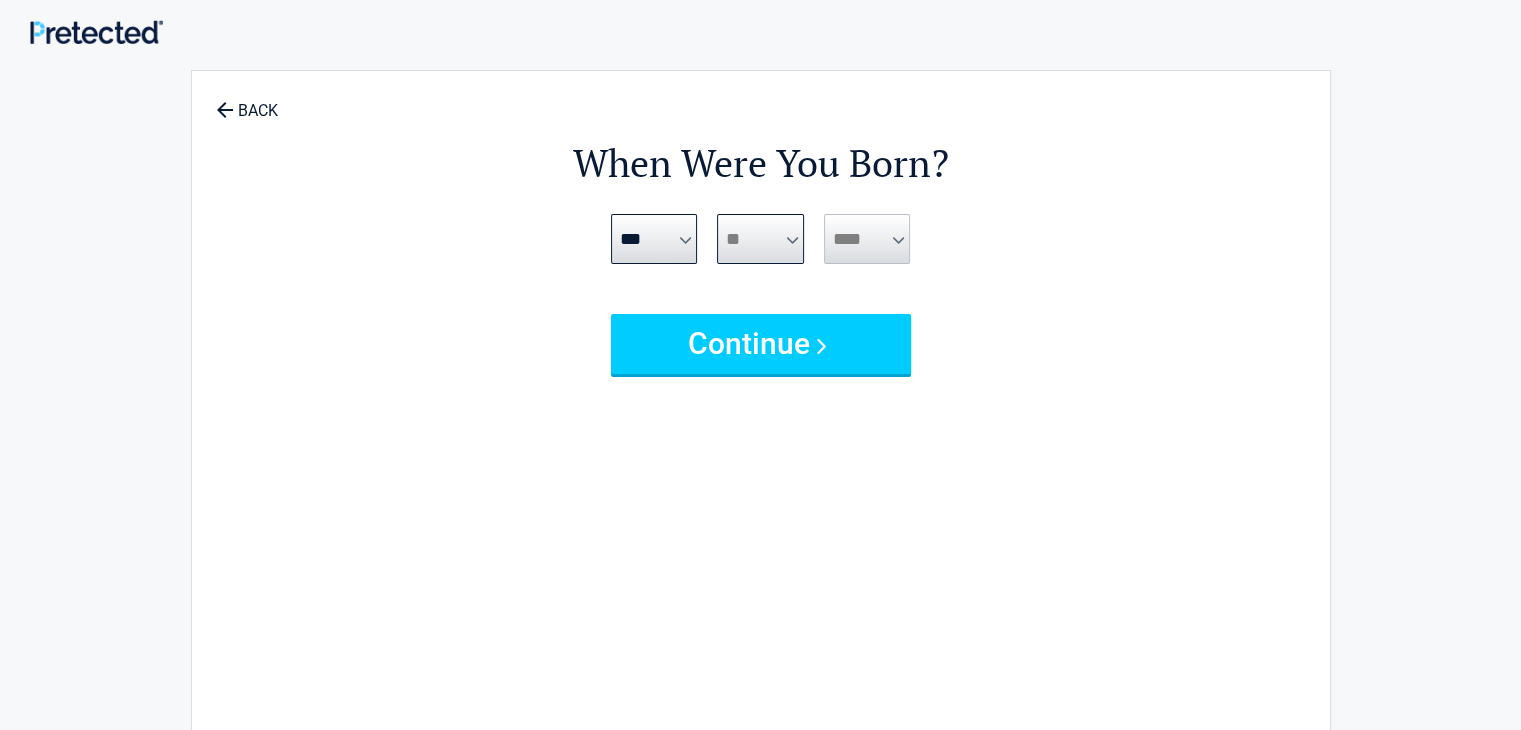 click on "*** * * * * * * * * * ** ** ** ** ** ** ** ** ** ** ** ** ** ** ** ** ** ** ** ** **" at bounding box center [760, 239] 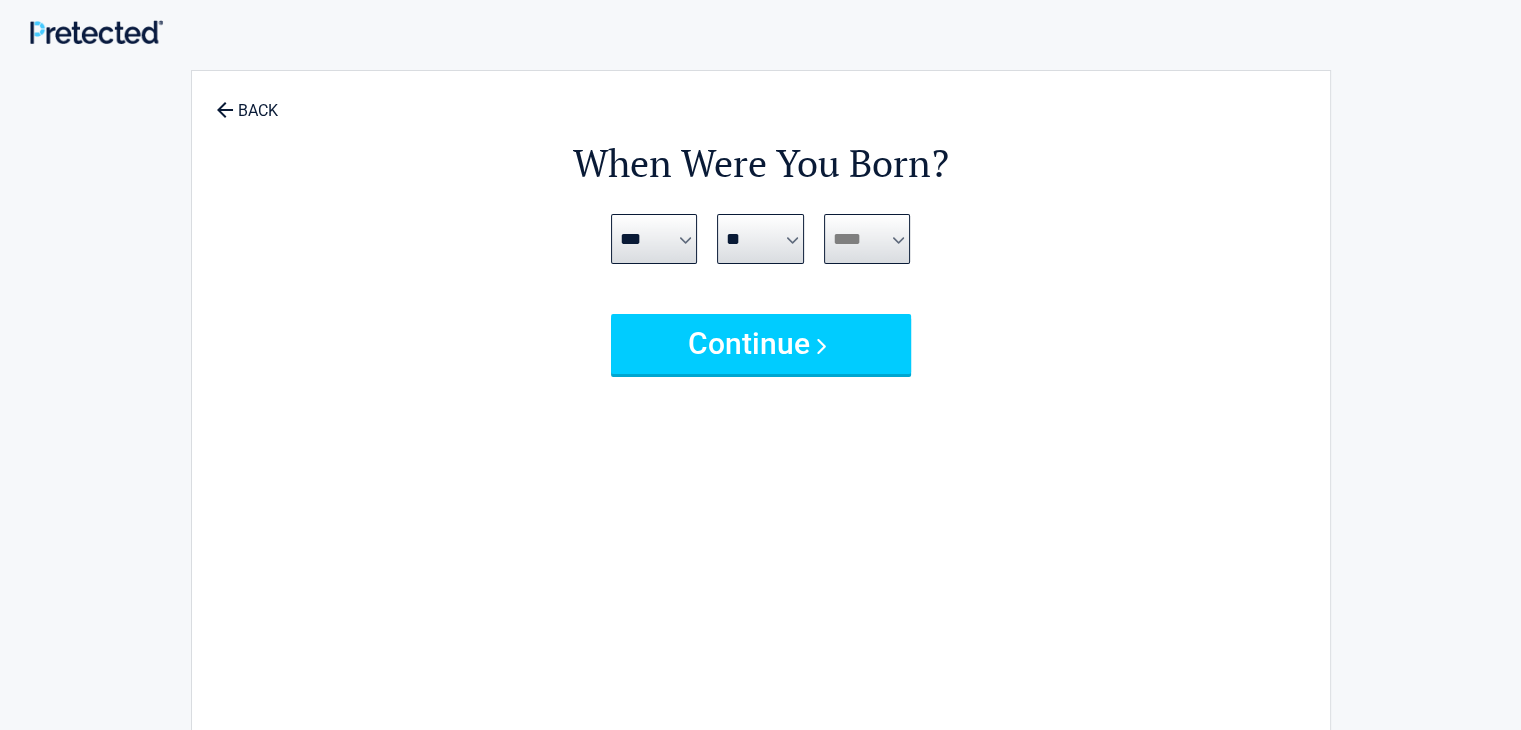 click on "****
****
****
****
****
****
****
****
****
****
****
****
****
****
****
****
****
****
****
****
****
****
****
****
****
****
****
****
****
****
****
****
****
****
****
****
****
****
****
****
****
****
****
****
****
****
****
****
****
****
****
****
****
****
****
****
****
****
****
****
****
****
****
****" at bounding box center (867, 239) 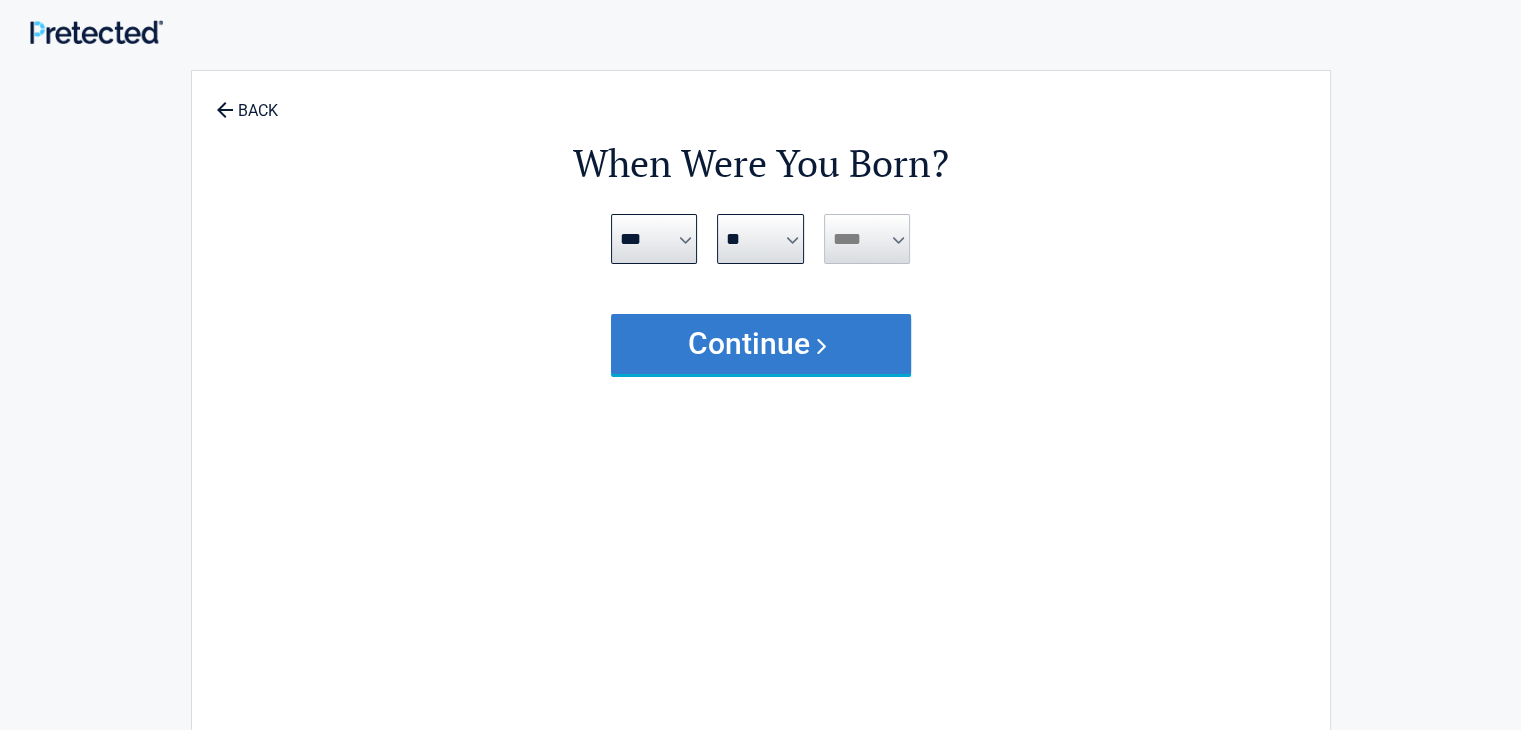 click on "Continue" at bounding box center (761, 344) 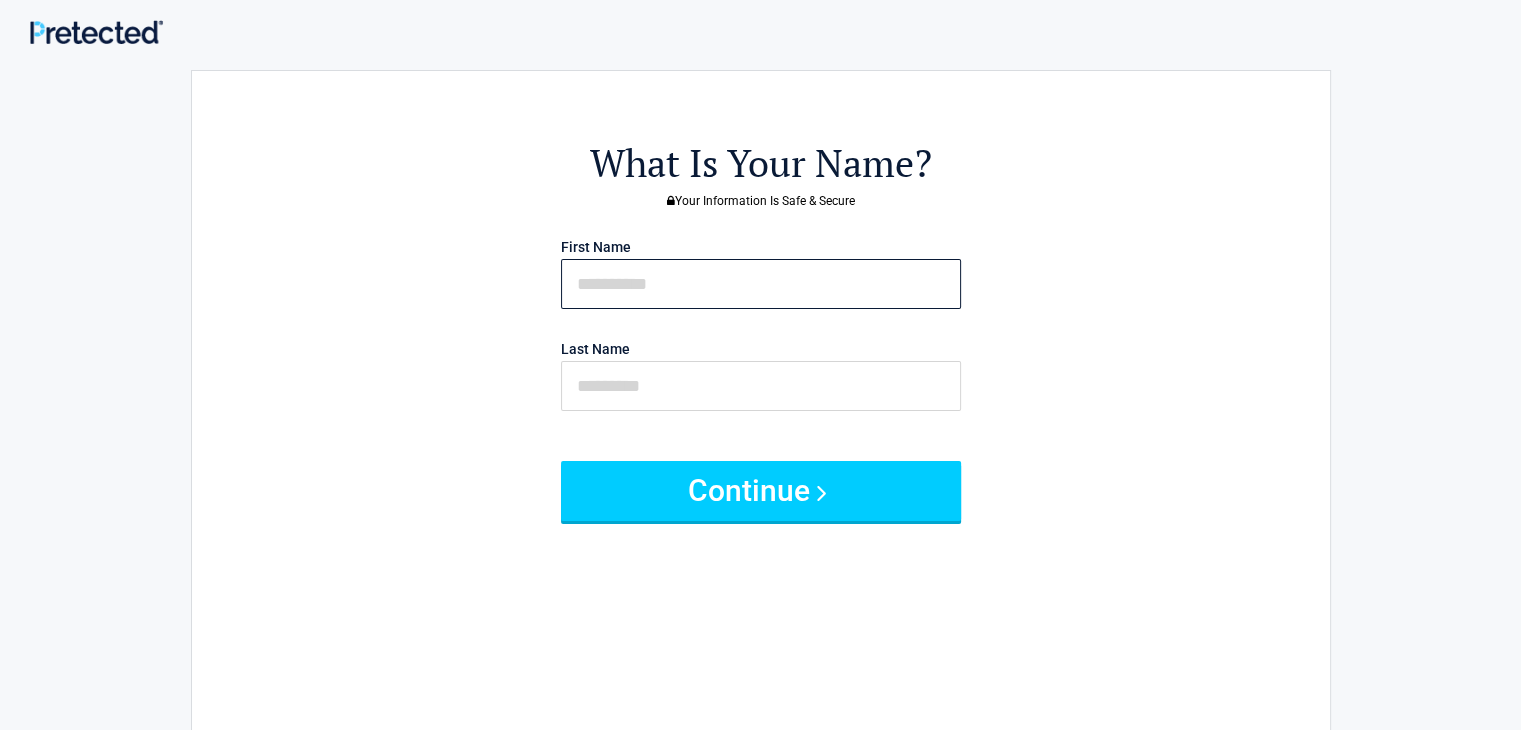 click at bounding box center [761, 284] 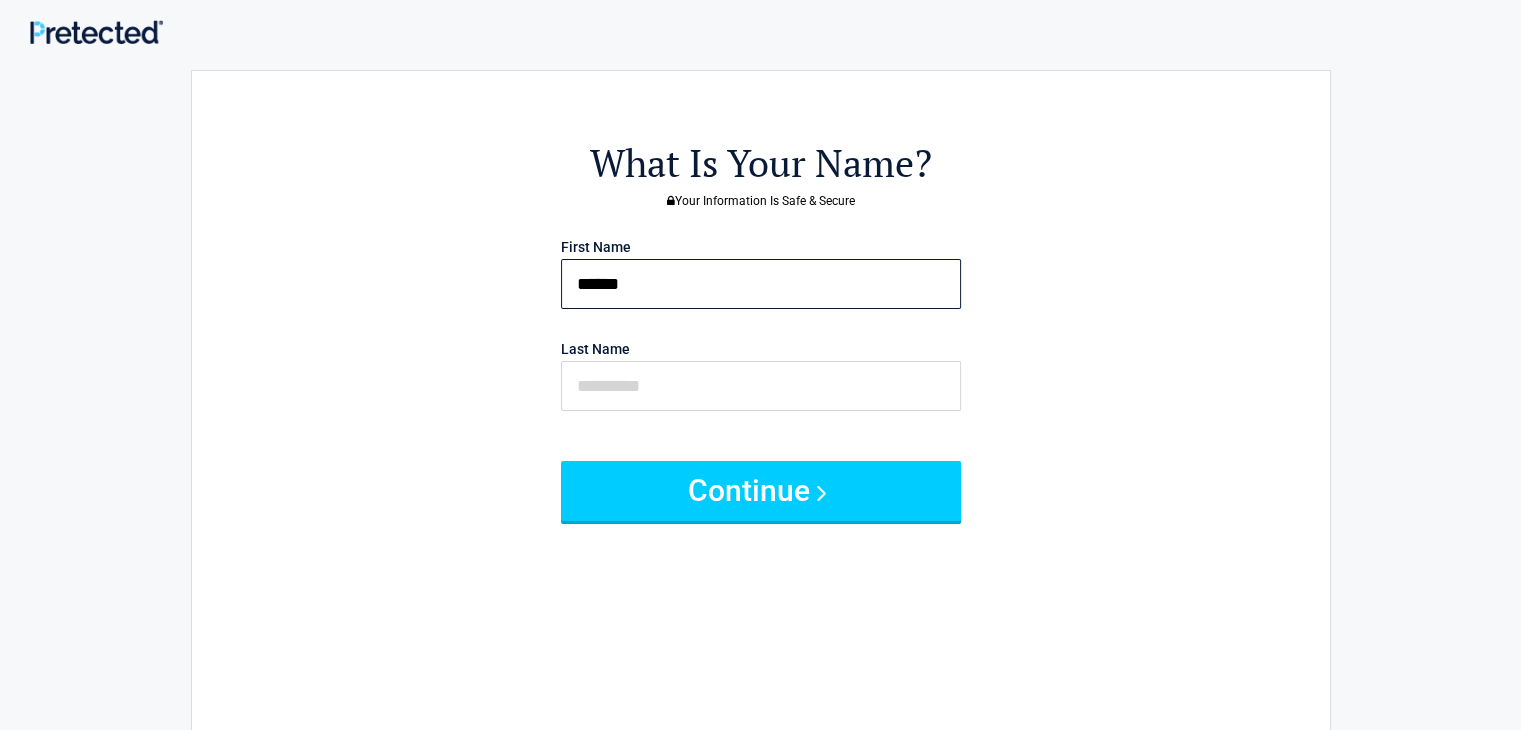 type on "******" 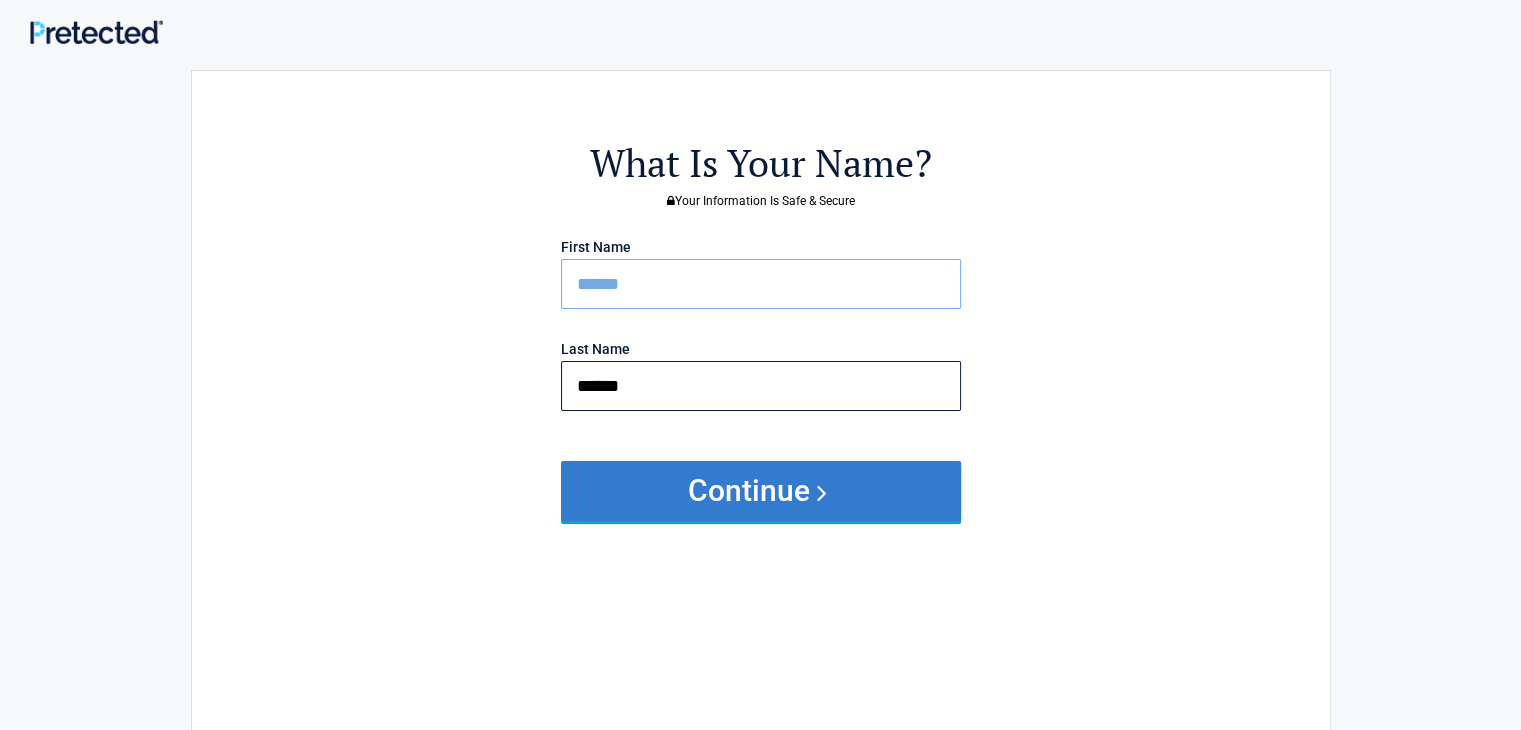 type on "******" 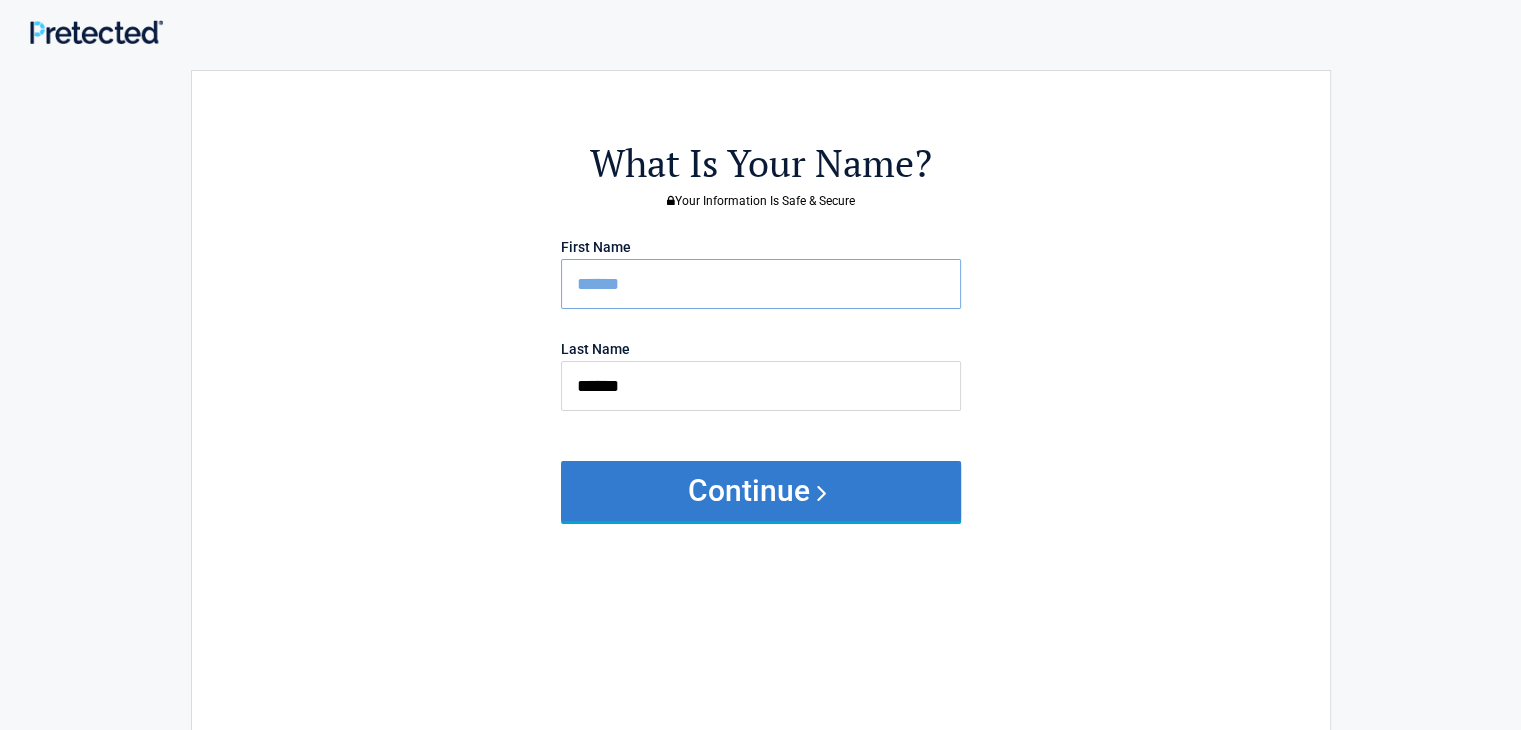click on "Continue" at bounding box center (761, 491) 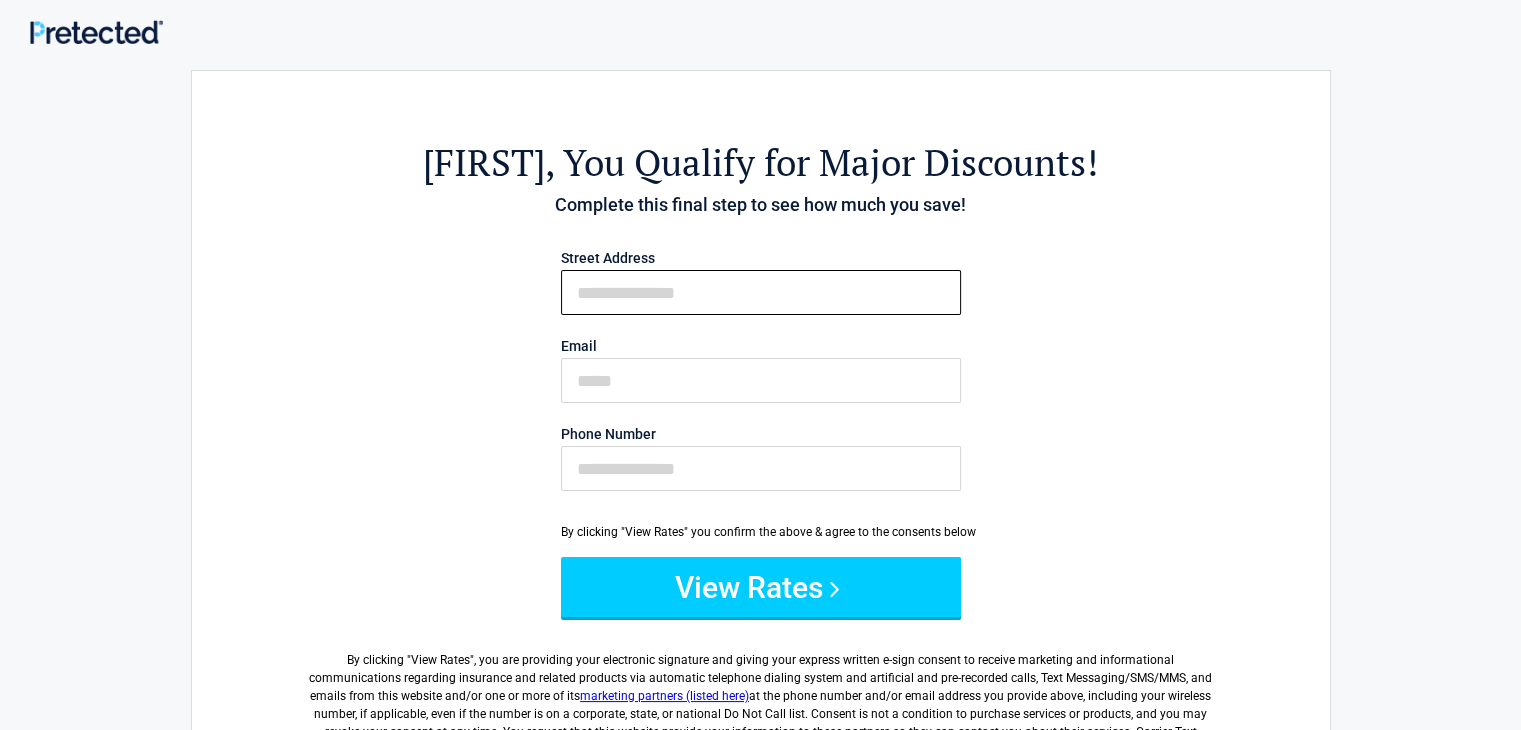 click on "First Name" at bounding box center (761, 292) 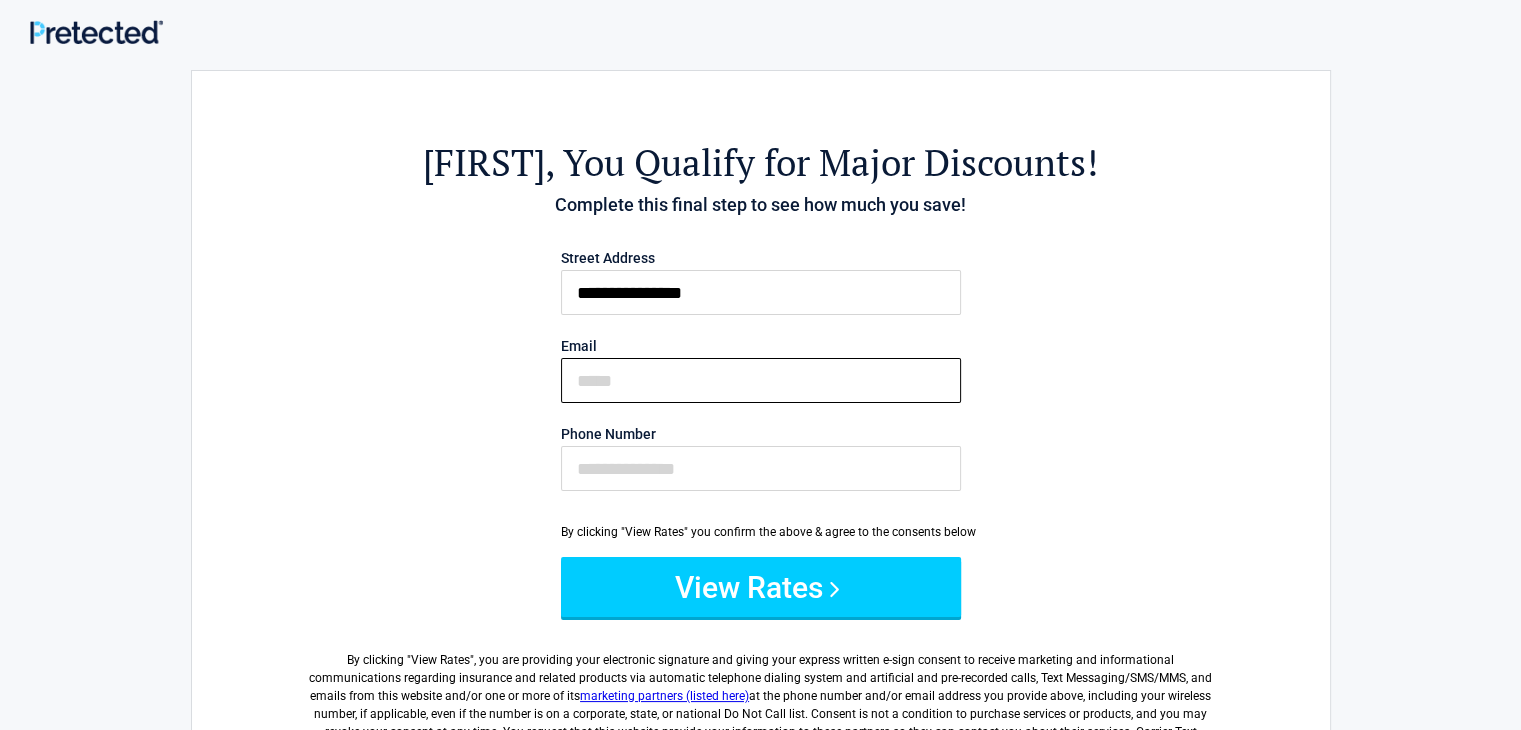 type on "**********" 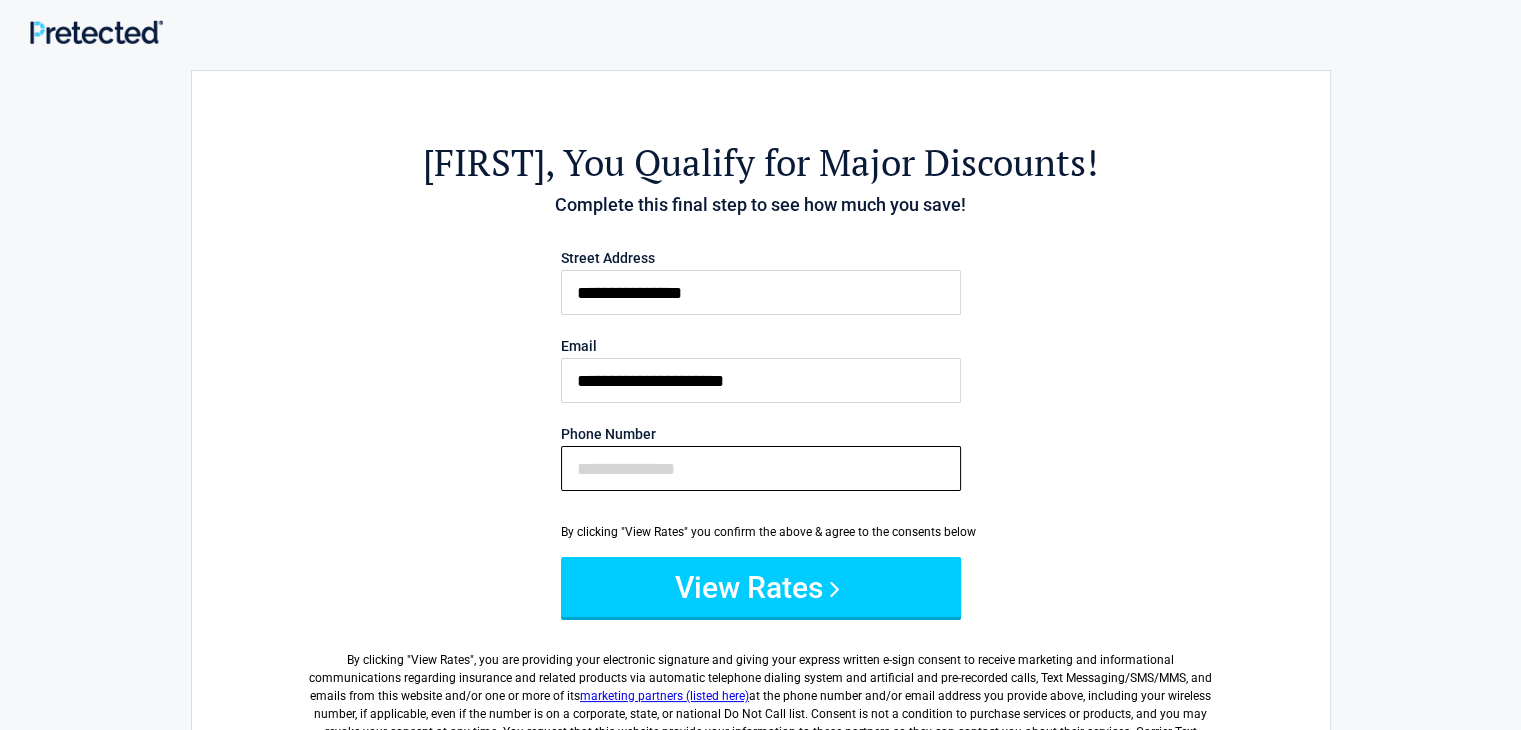 type on "**********" 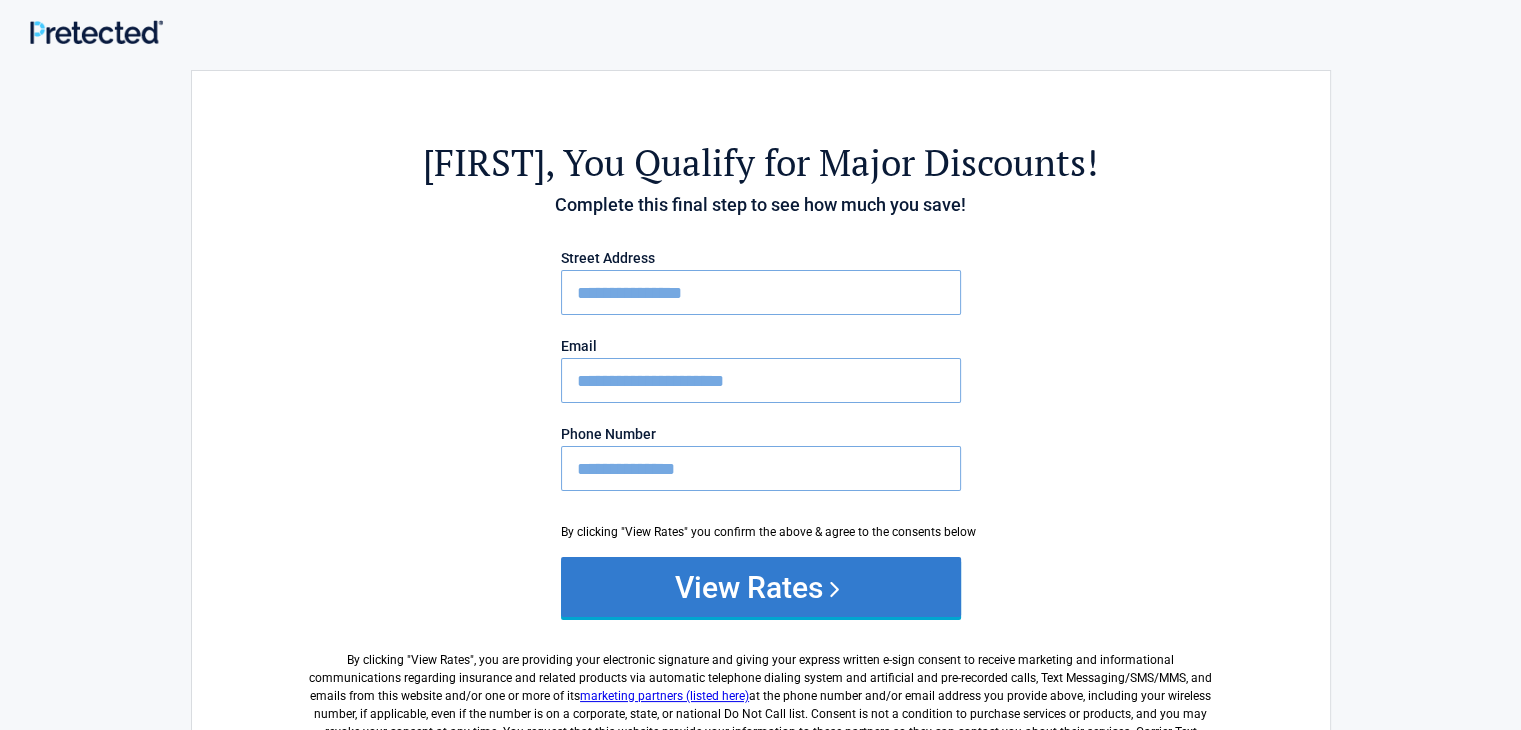 click on "View Rates" at bounding box center (761, 587) 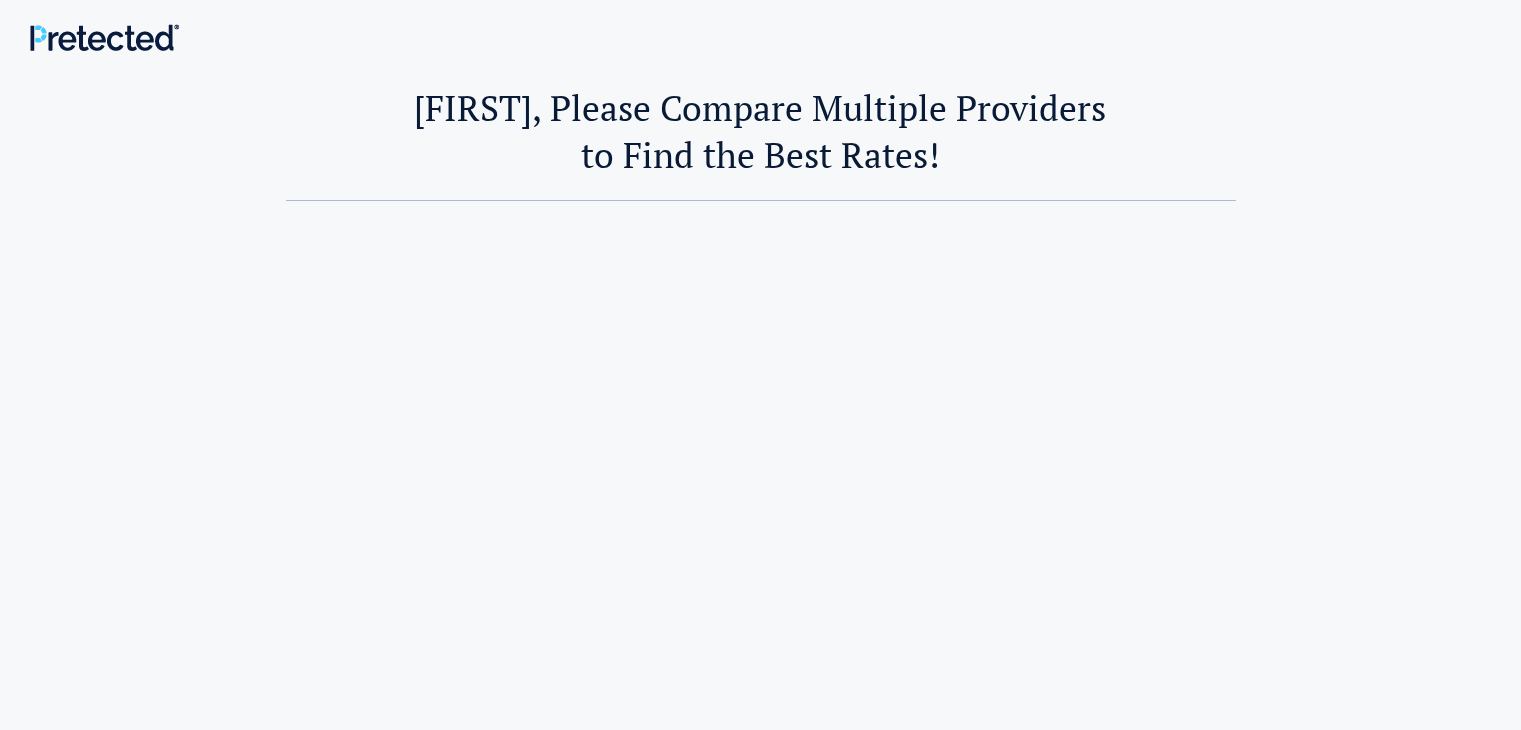scroll, scrollTop: 0, scrollLeft: 0, axis: both 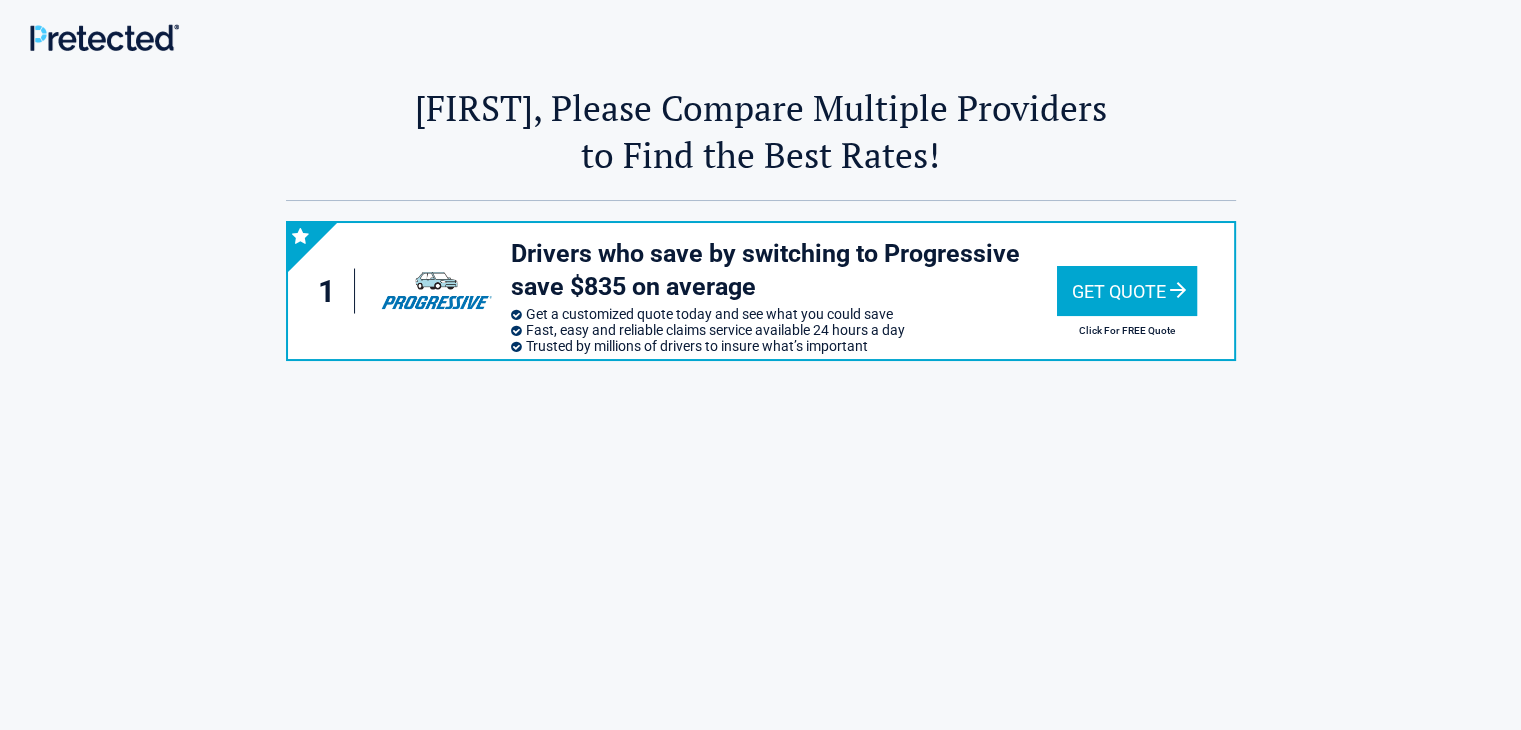 click on "Get Quote" at bounding box center (1127, 291) 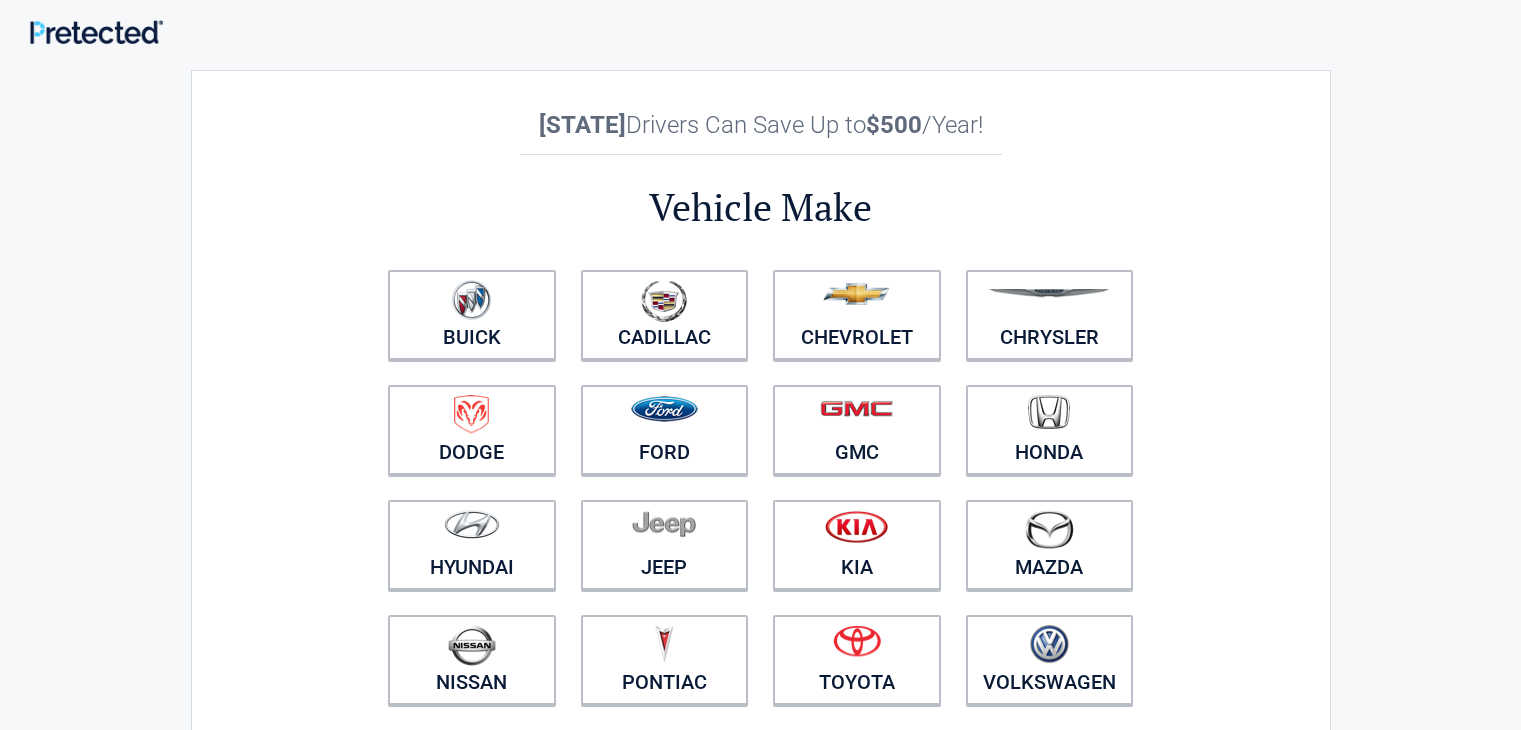 scroll, scrollTop: 0, scrollLeft: 0, axis: both 